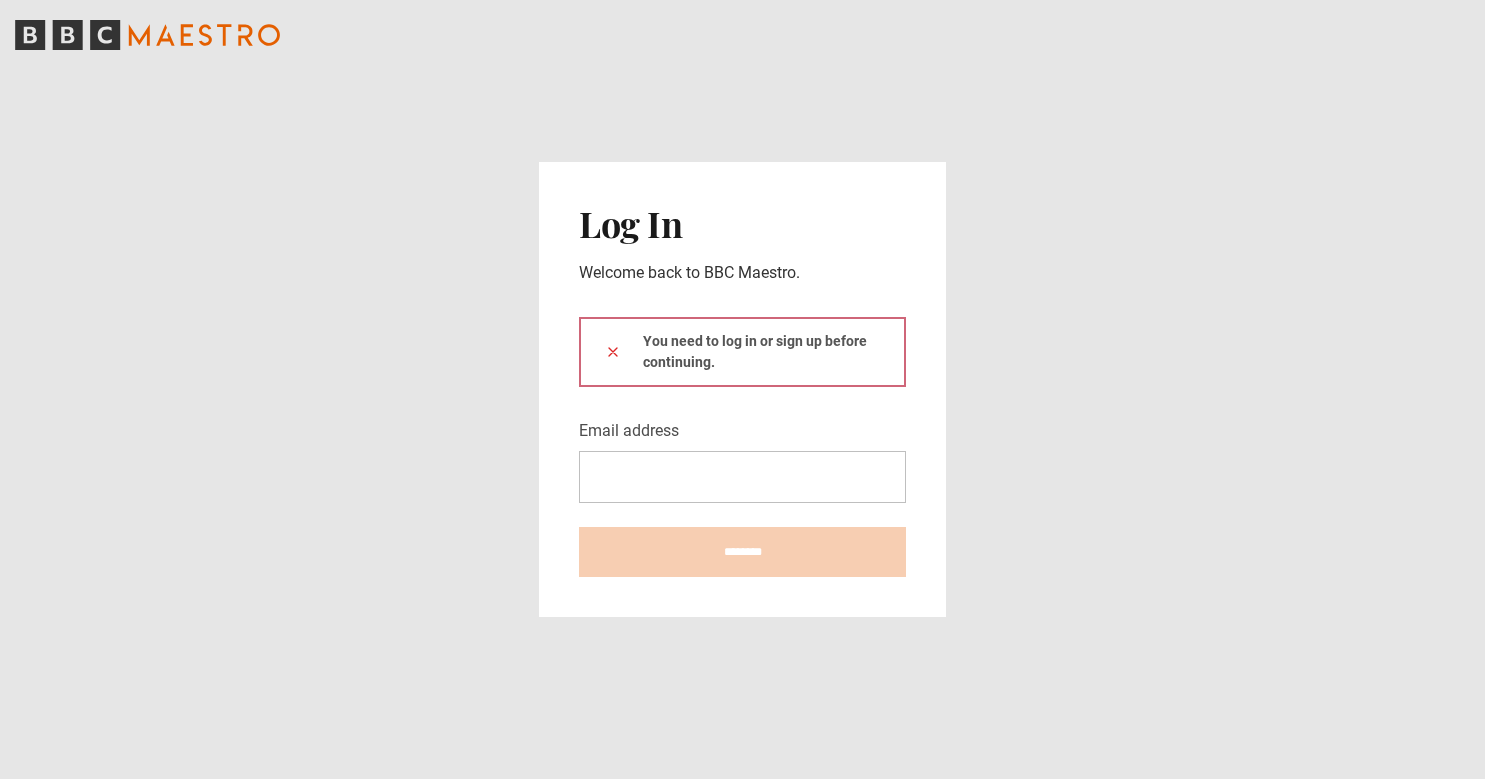 scroll, scrollTop: 0, scrollLeft: 0, axis: both 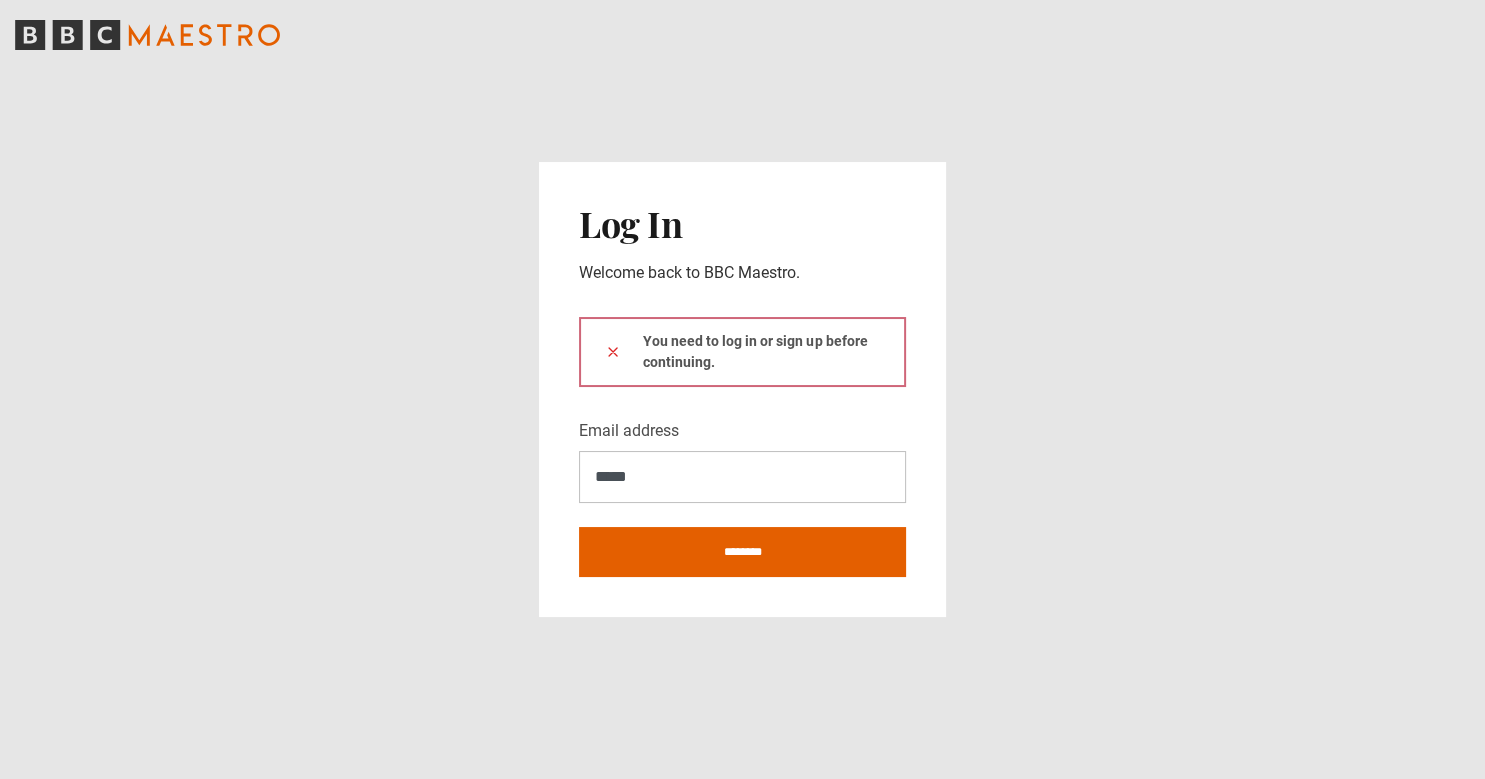 type on "*****" 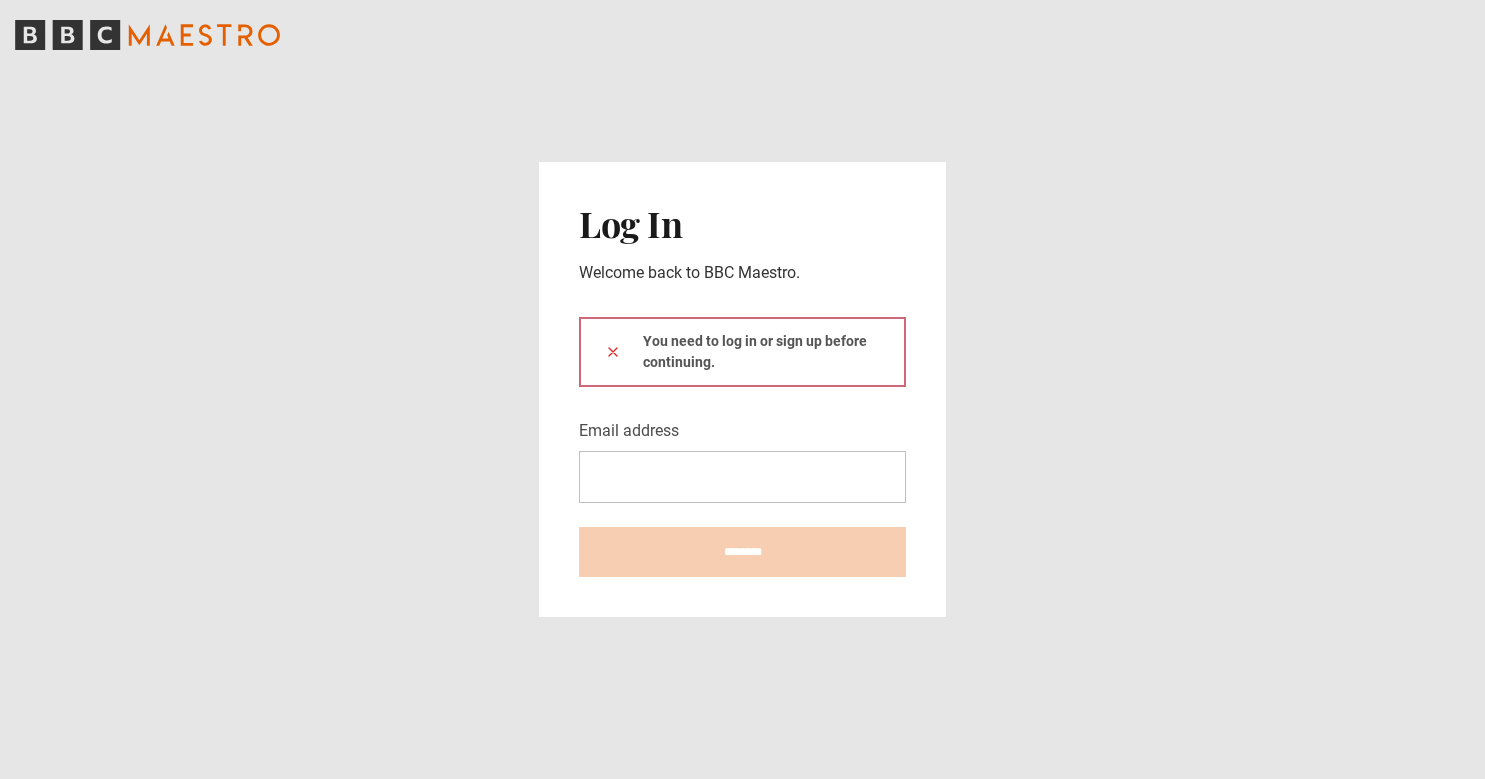 scroll, scrollTop: 0, scrollLeft: 0, axis: both 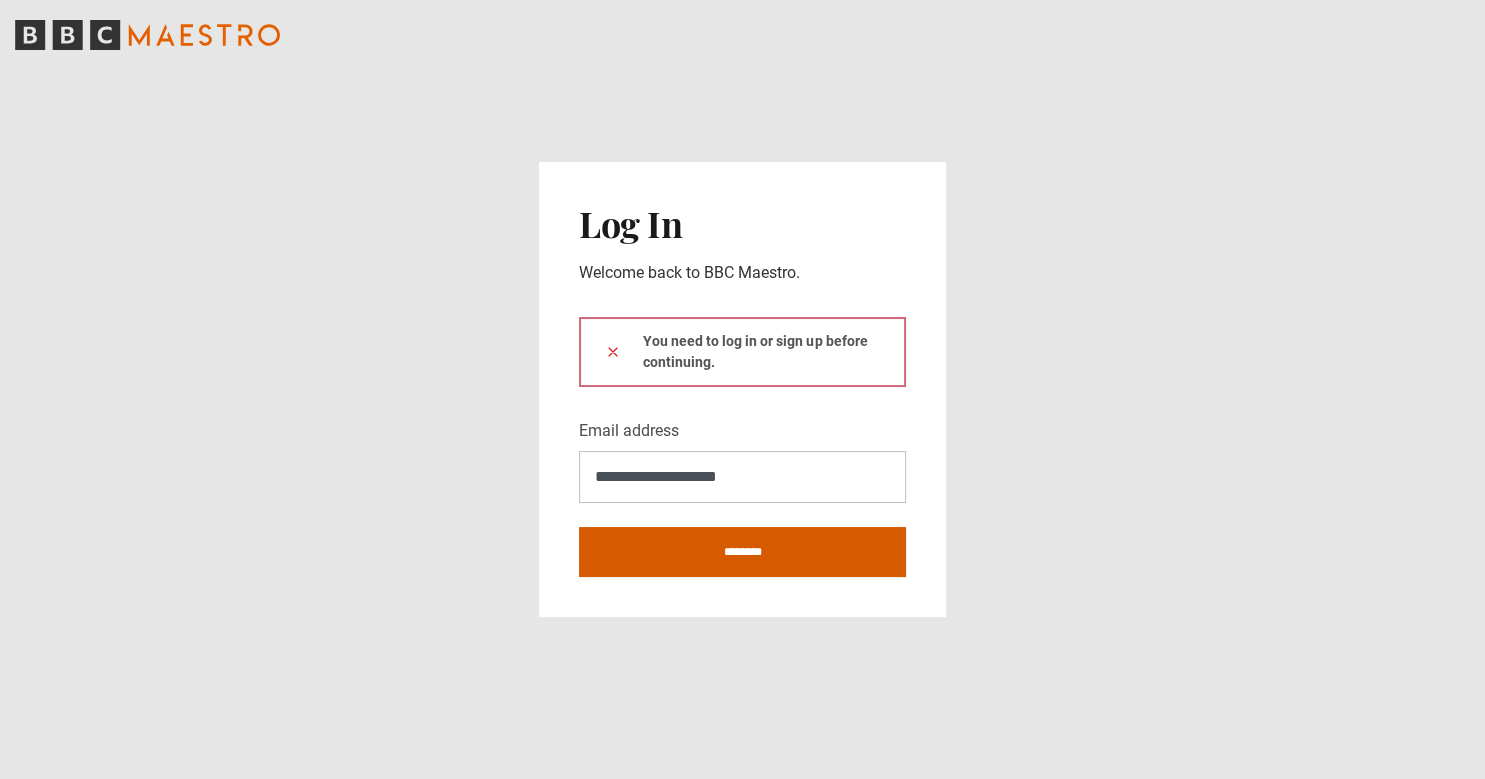 type on "**********" 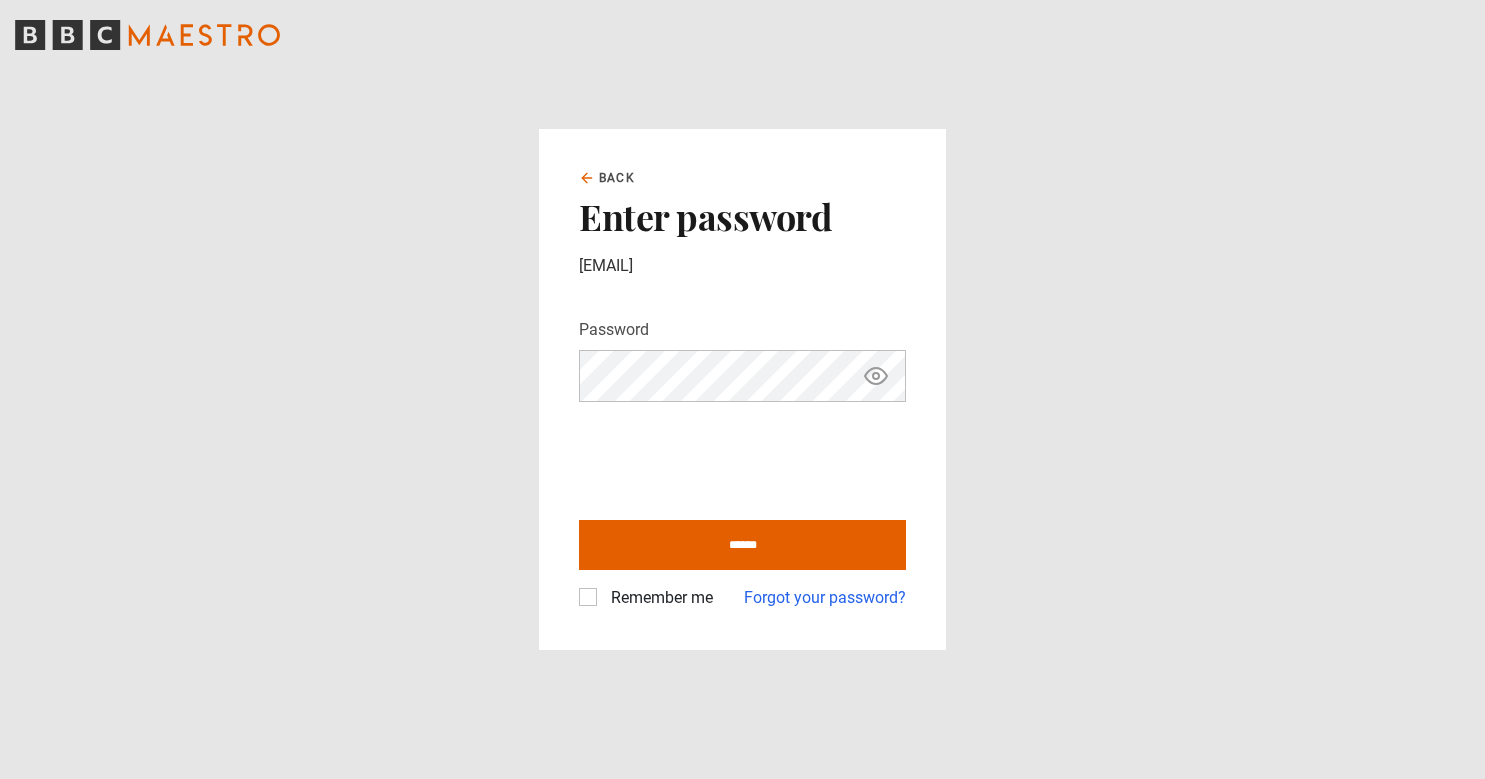 scroll, scrollTop: 0, scrollLeft: 0, axis: both 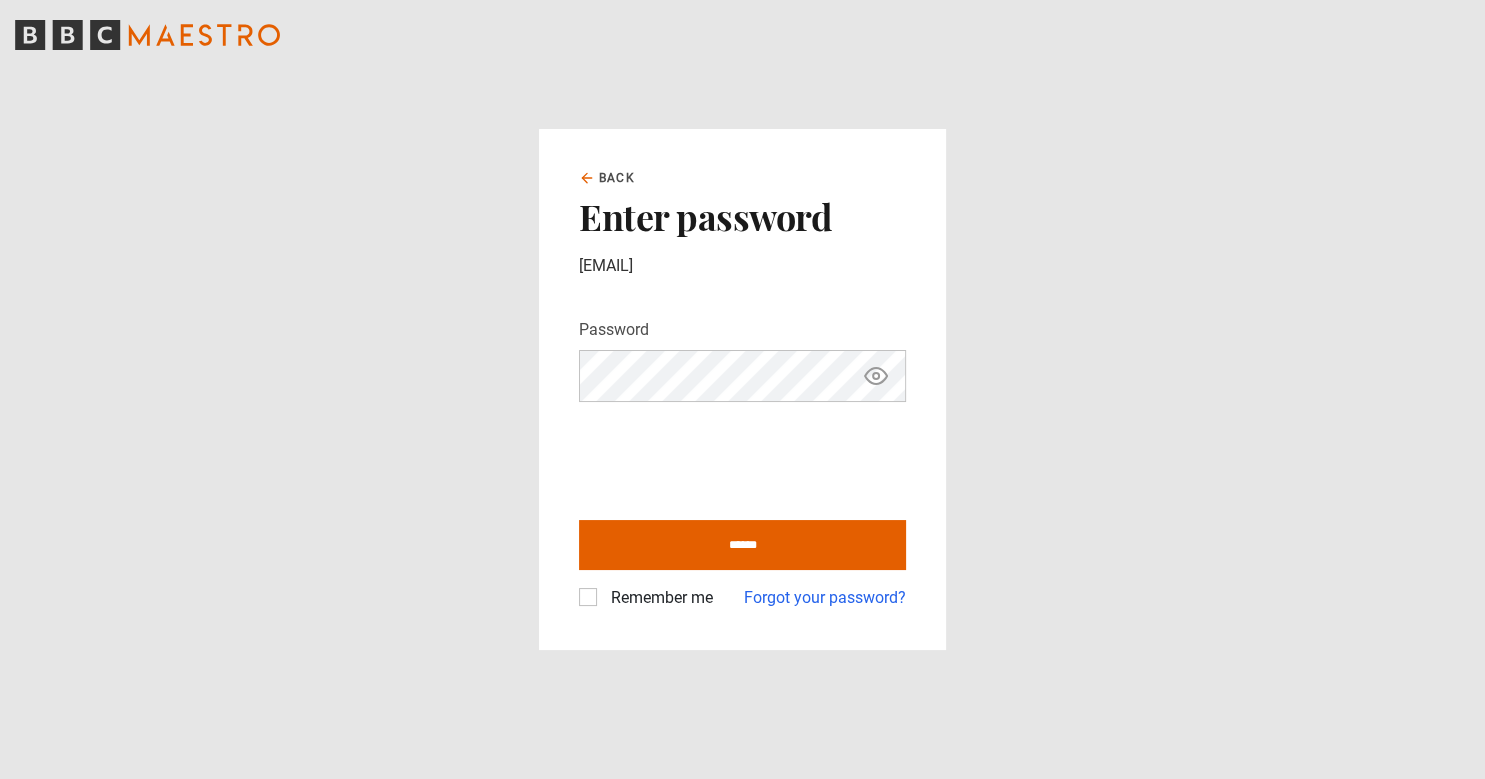 click 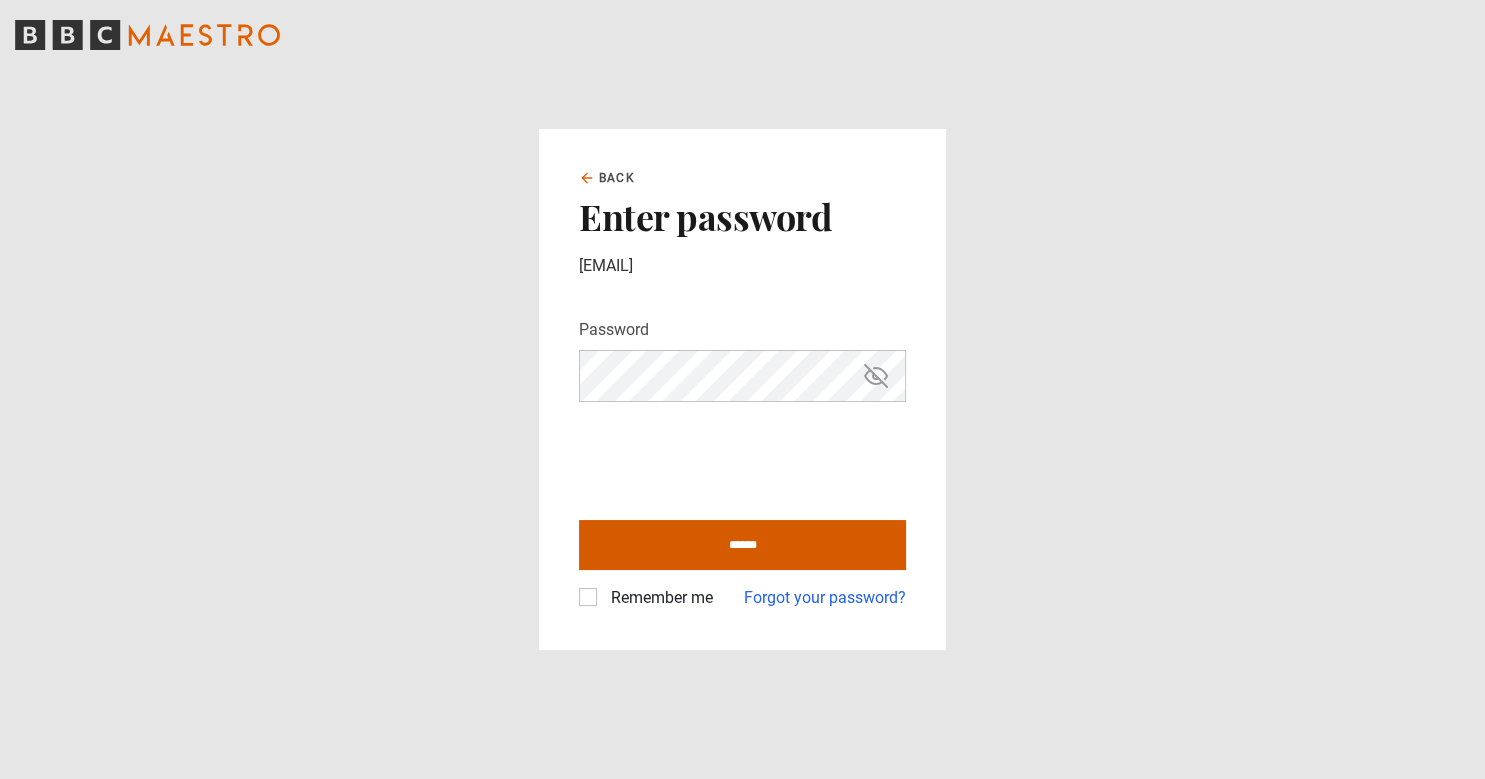 click on "******" at bounding box center [742, 545] 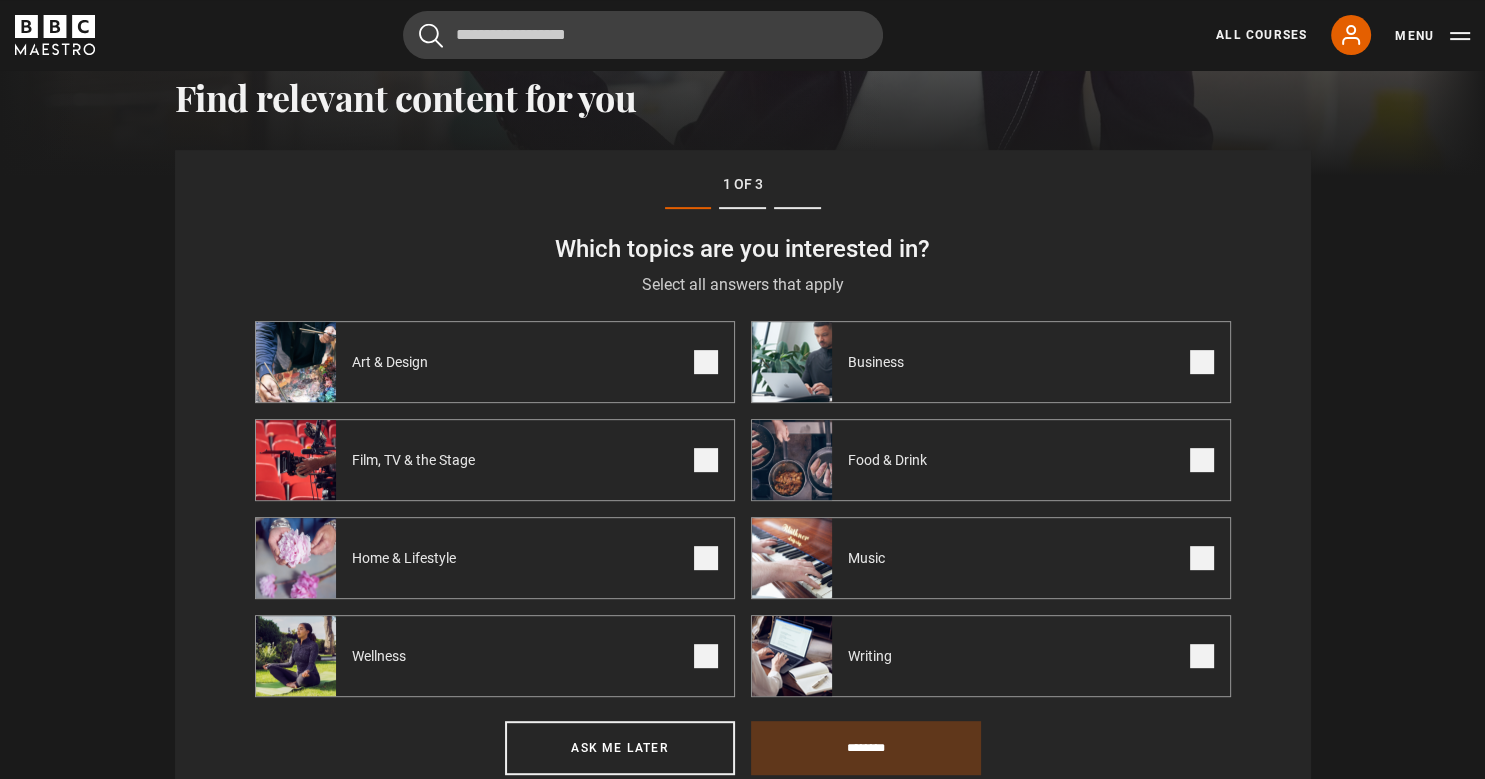 scroll, scrollTop: 694, scrollLeft: 0, axis: vertical 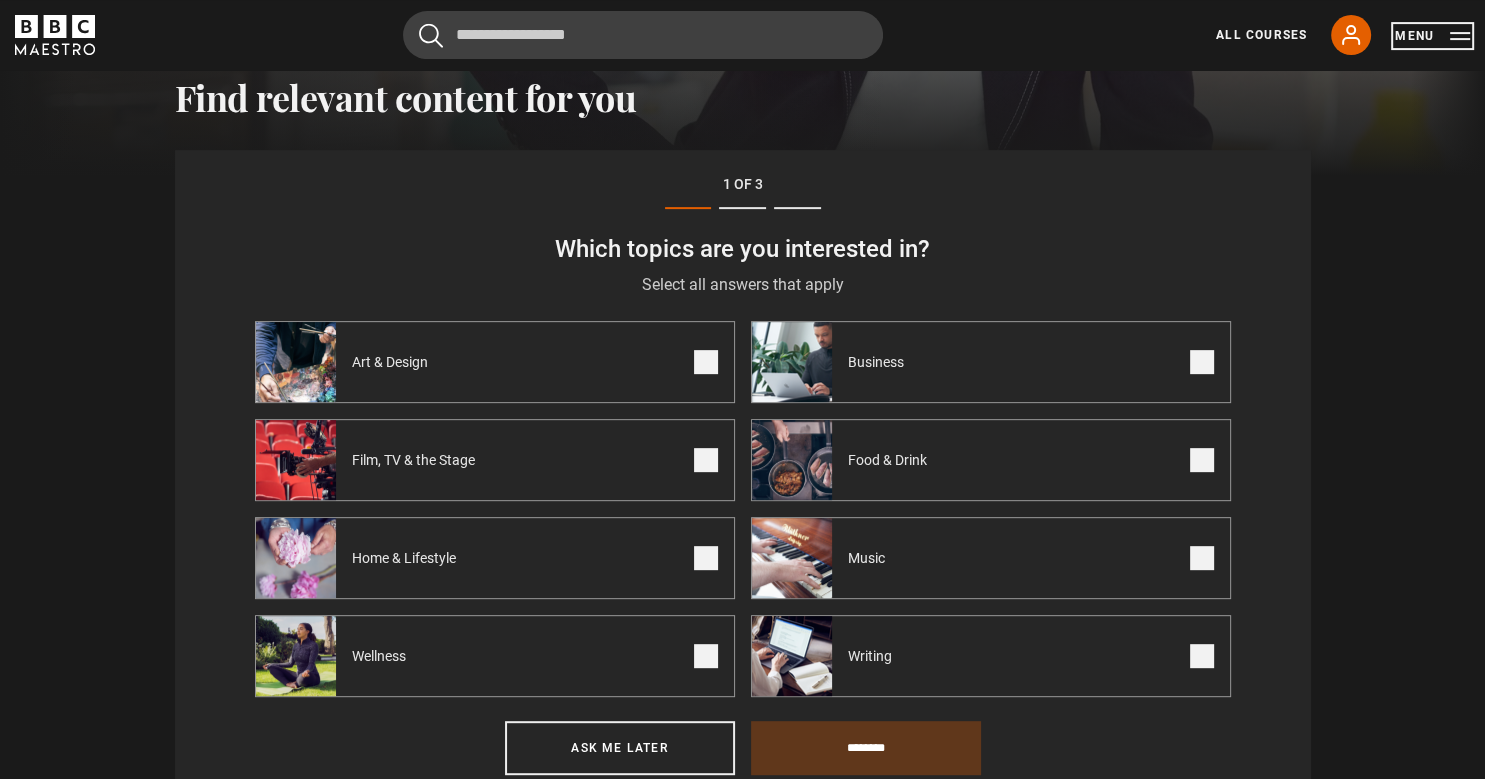 click on "Menu" at bounding box center (1432, 36) 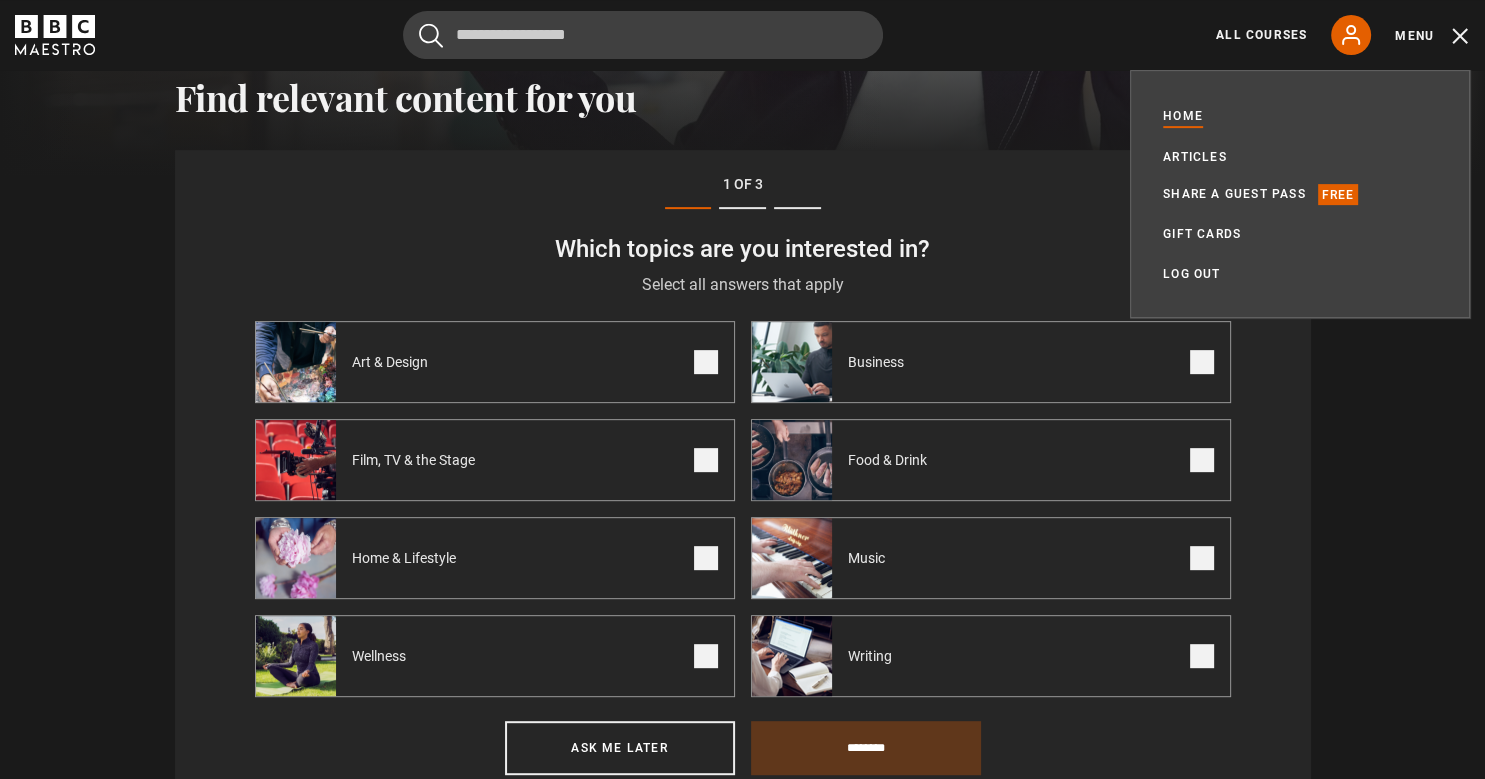 click on "Find relevant content for you
Step  1 of 3
Which topics are you interested in?
Select all answers that apply
Select the topics you are interested in
Art & Design
Business
Film, TV & the Stage
Food & Drink
Home & Lifestyle
Music" at bounding box center [742, 481] 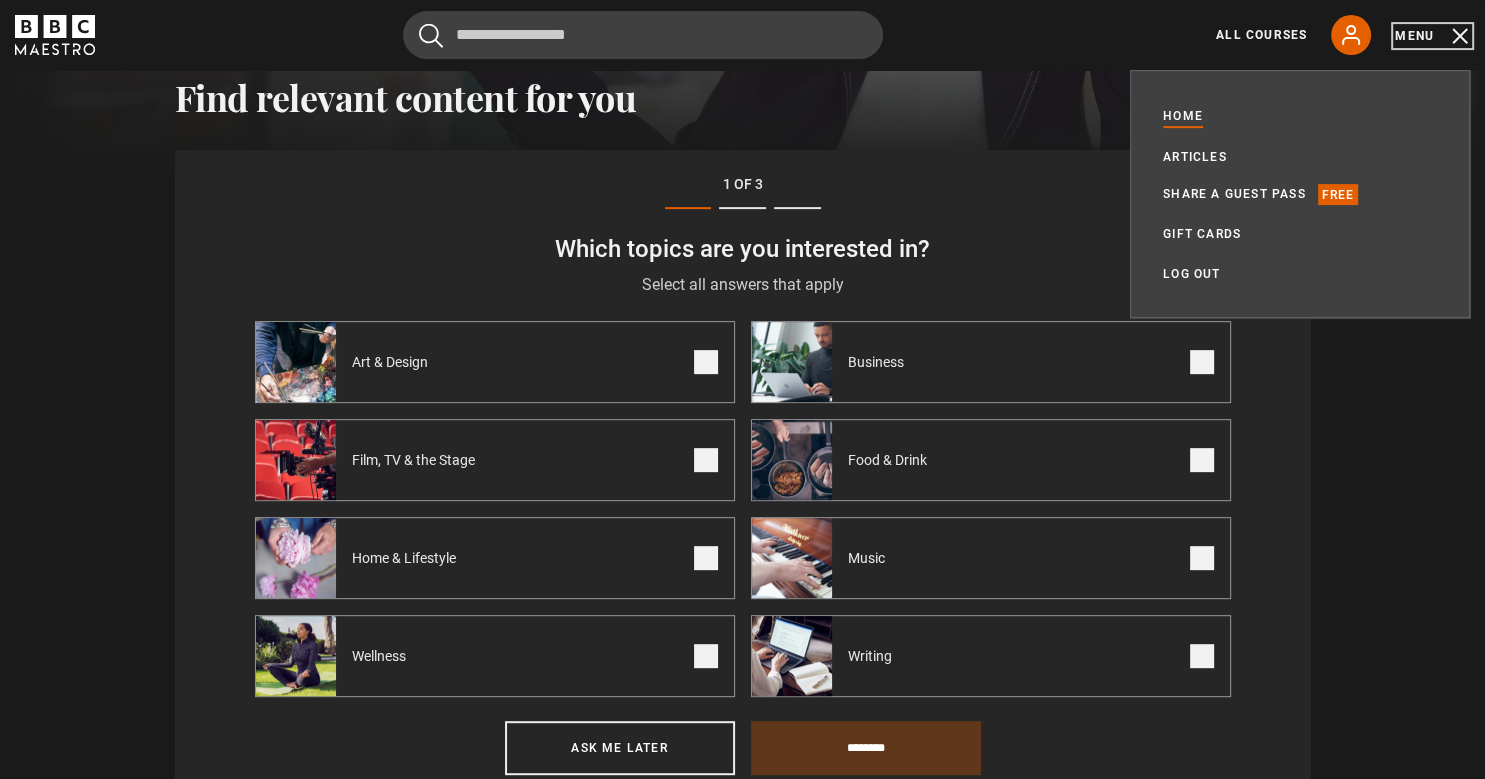 click on "Menu" at bounding box center (1432, 36) 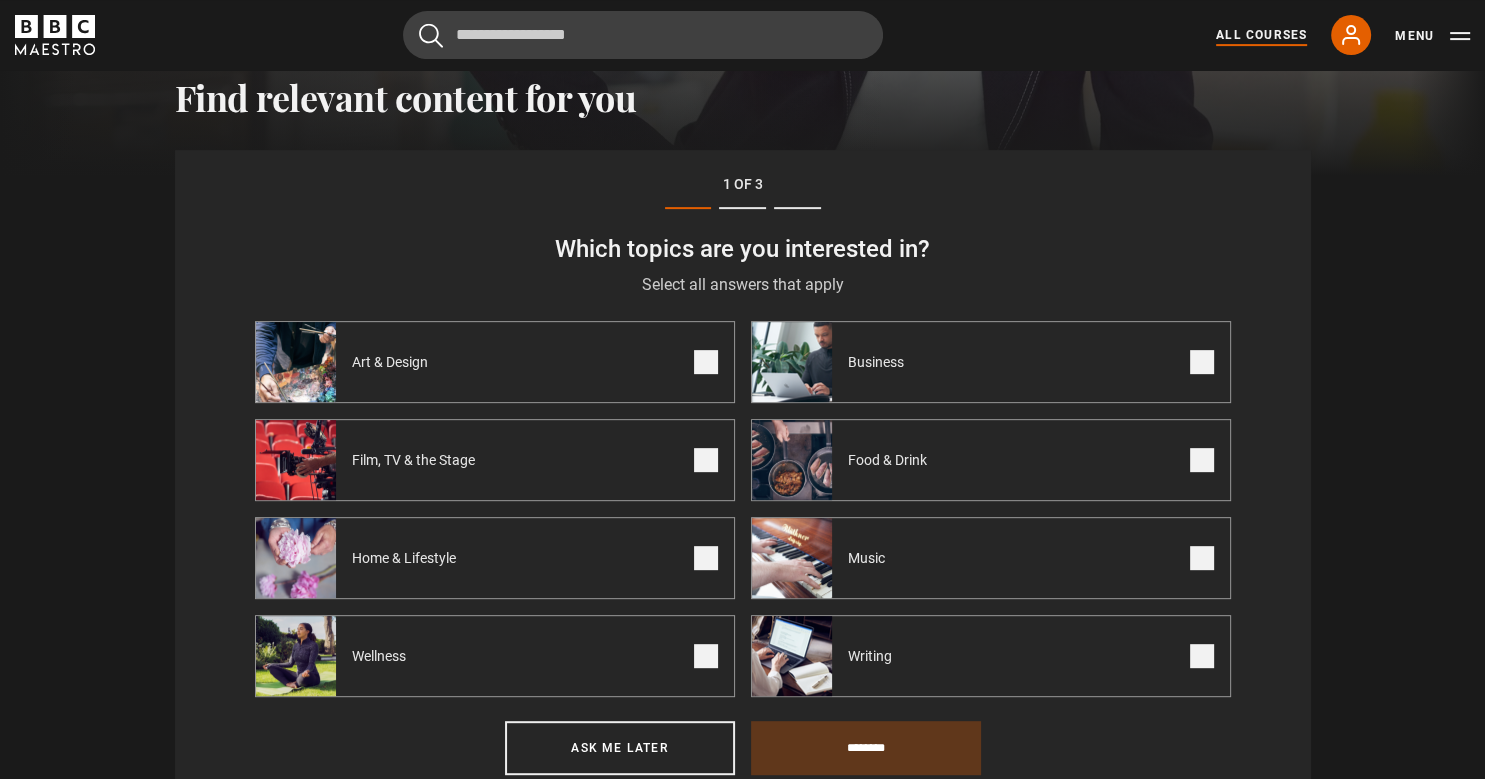click on "All Courses" at bounding box center (1261, 35) 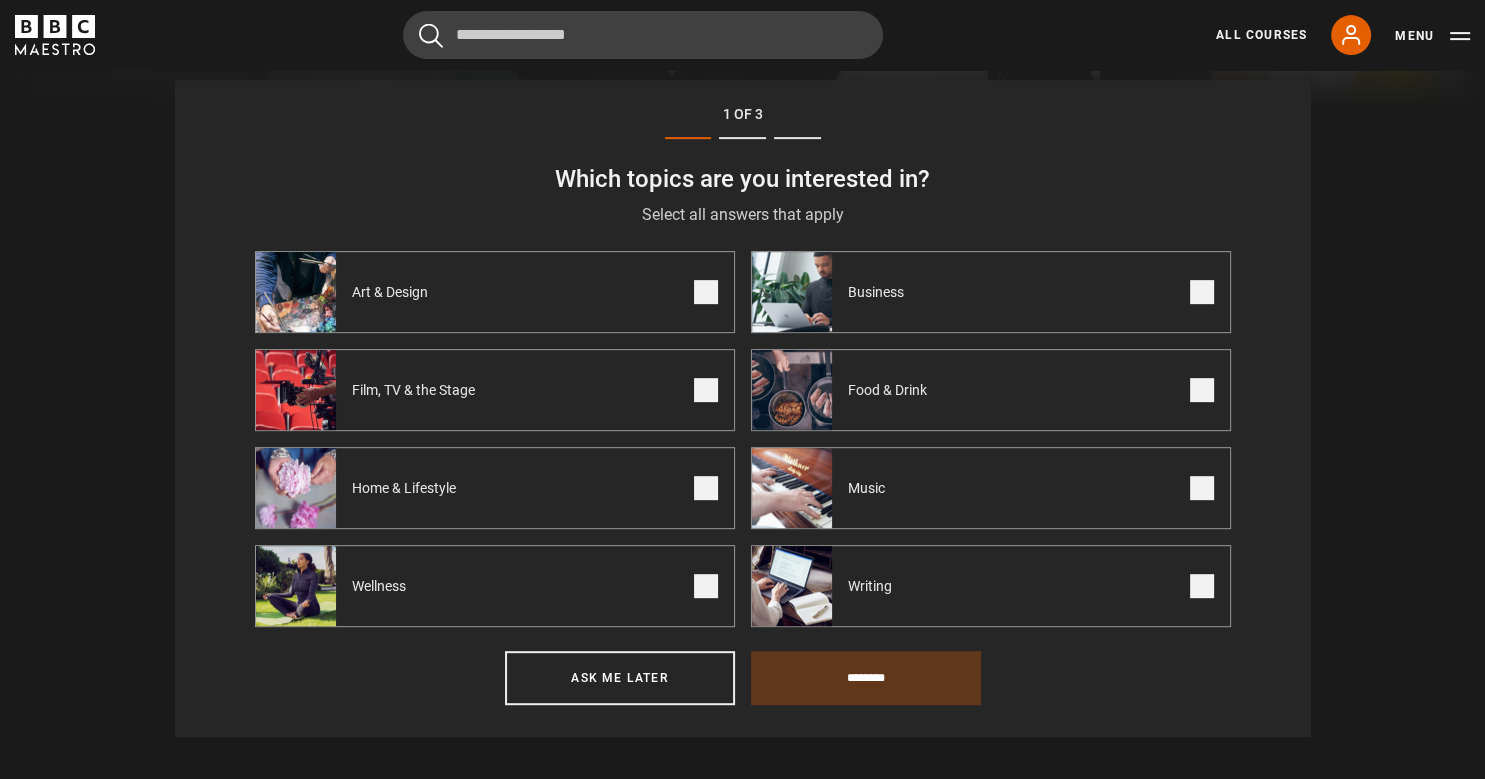 scroll, scrollTop: 877, scrollLeft: 0, axis: vertical 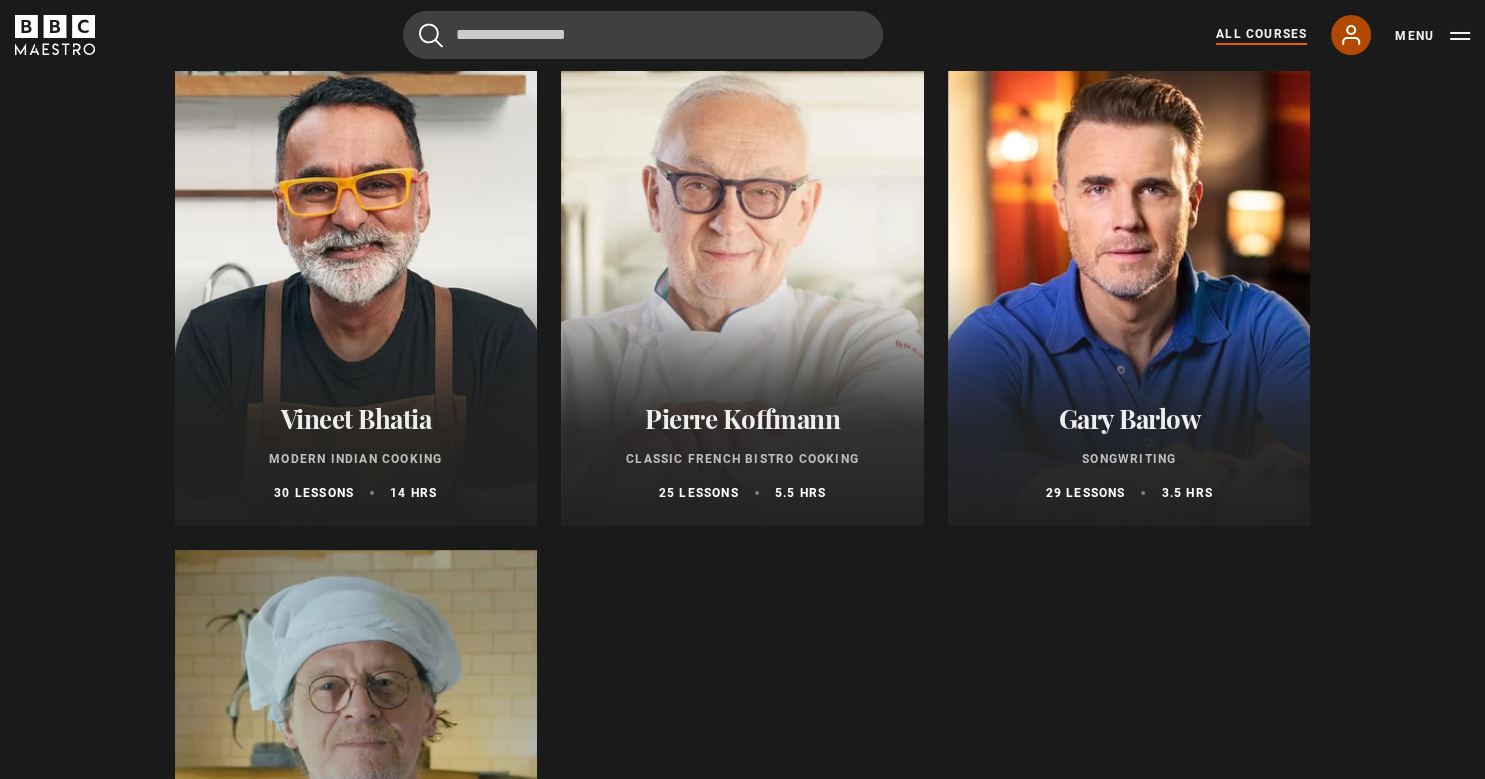 click 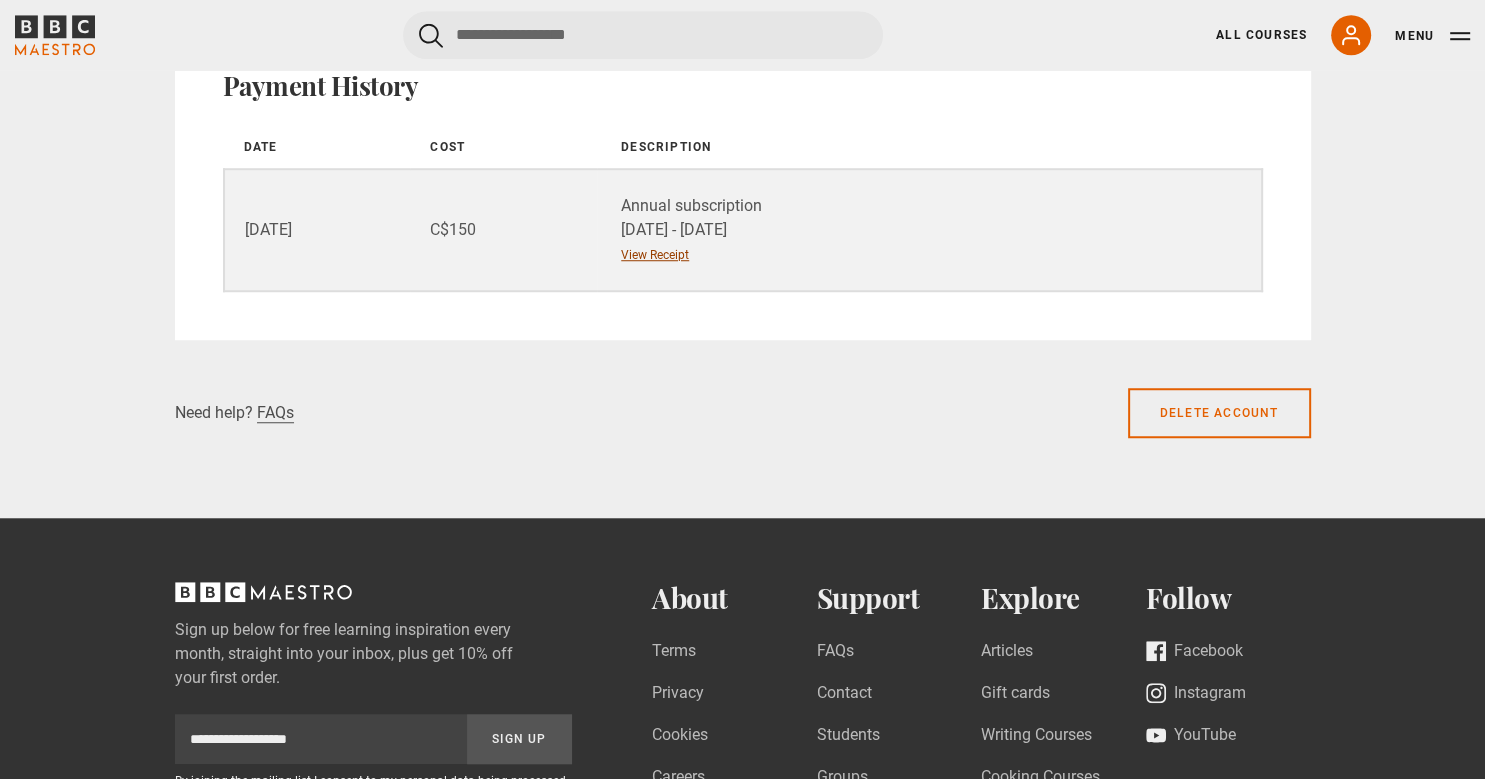 scroll, scrollTop: 1478, scrollLeft: 0, axis: vertical 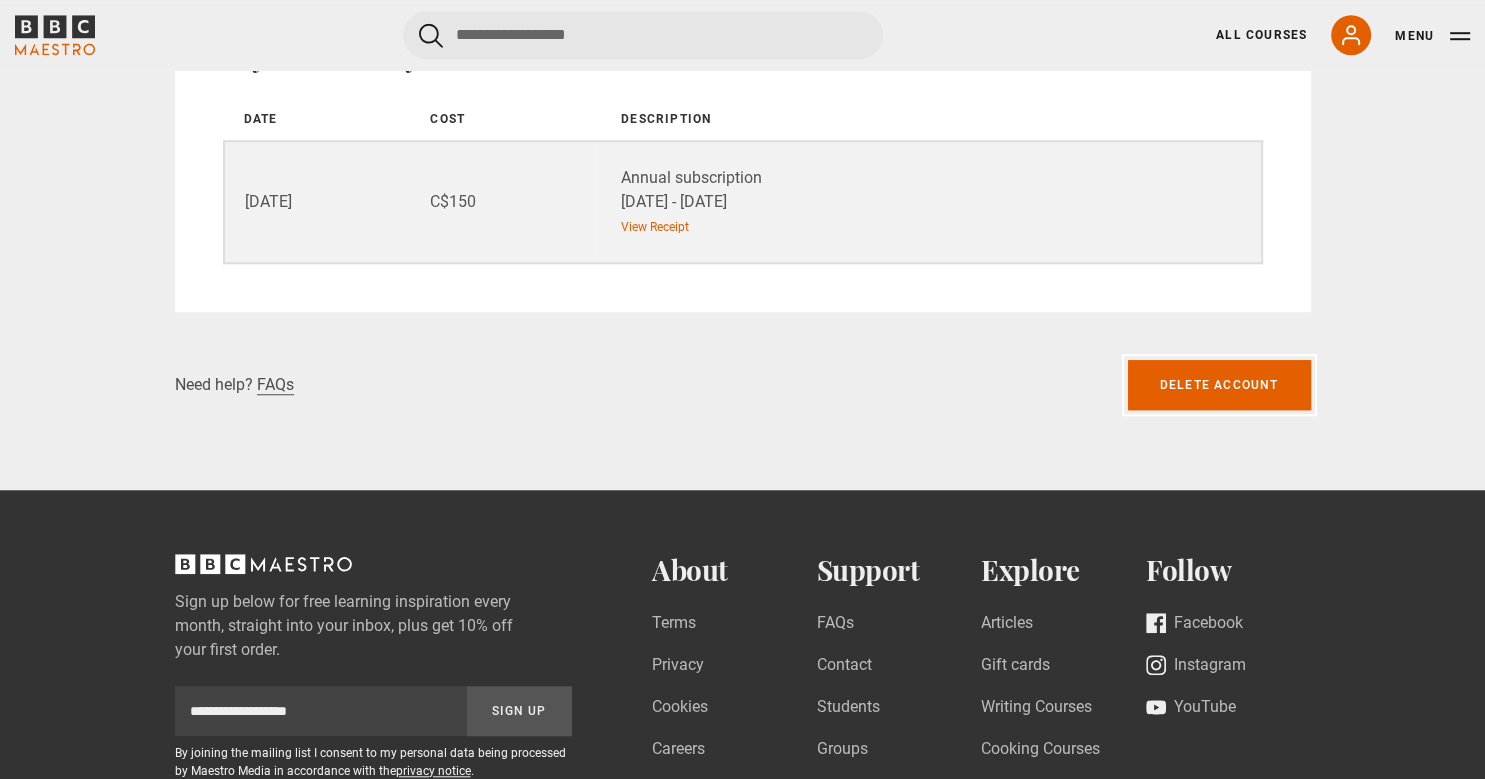click on "Delete account" at bounding box center [1219, 385] 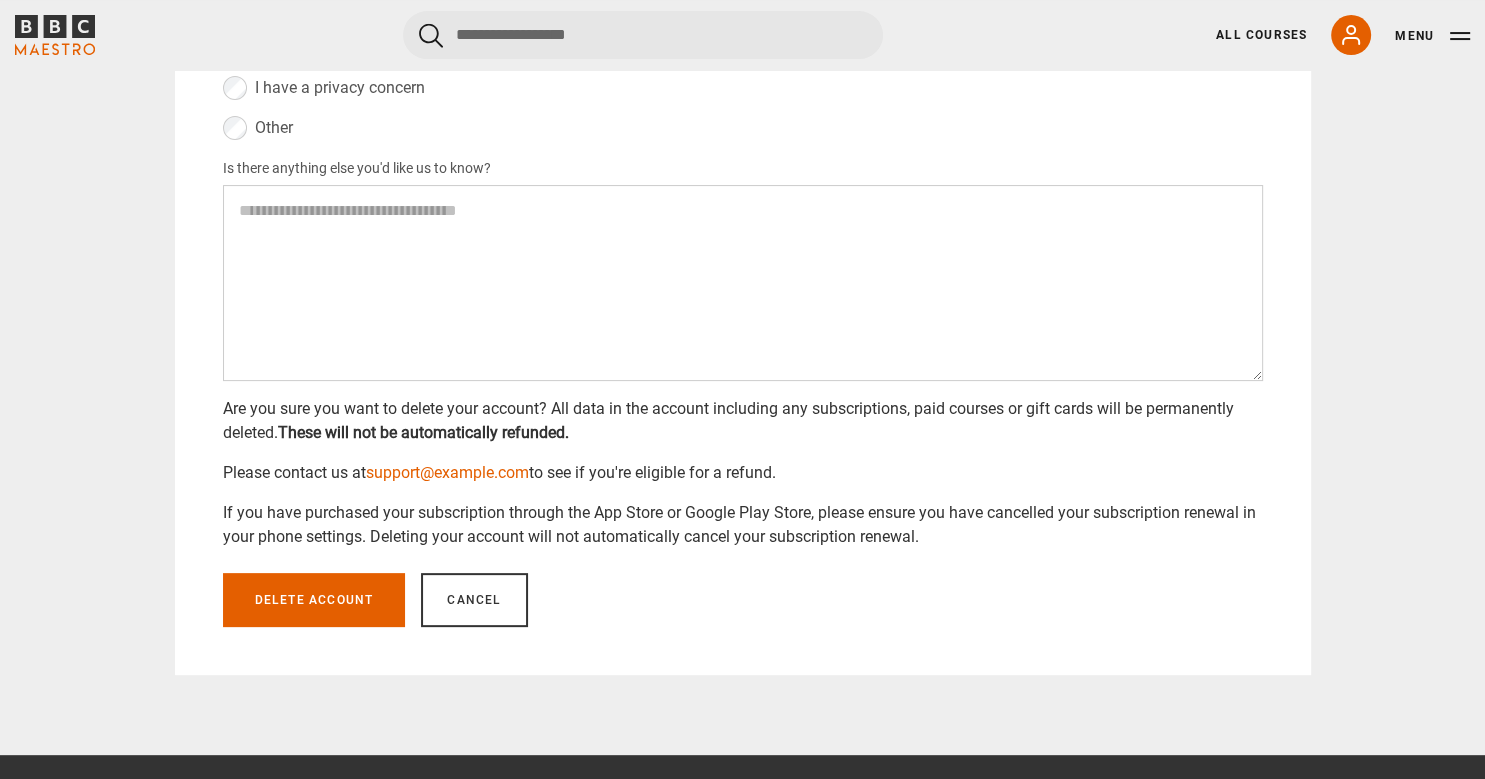 scroll, scrollTop: 422, scrollLeft: 0, axis: vertical 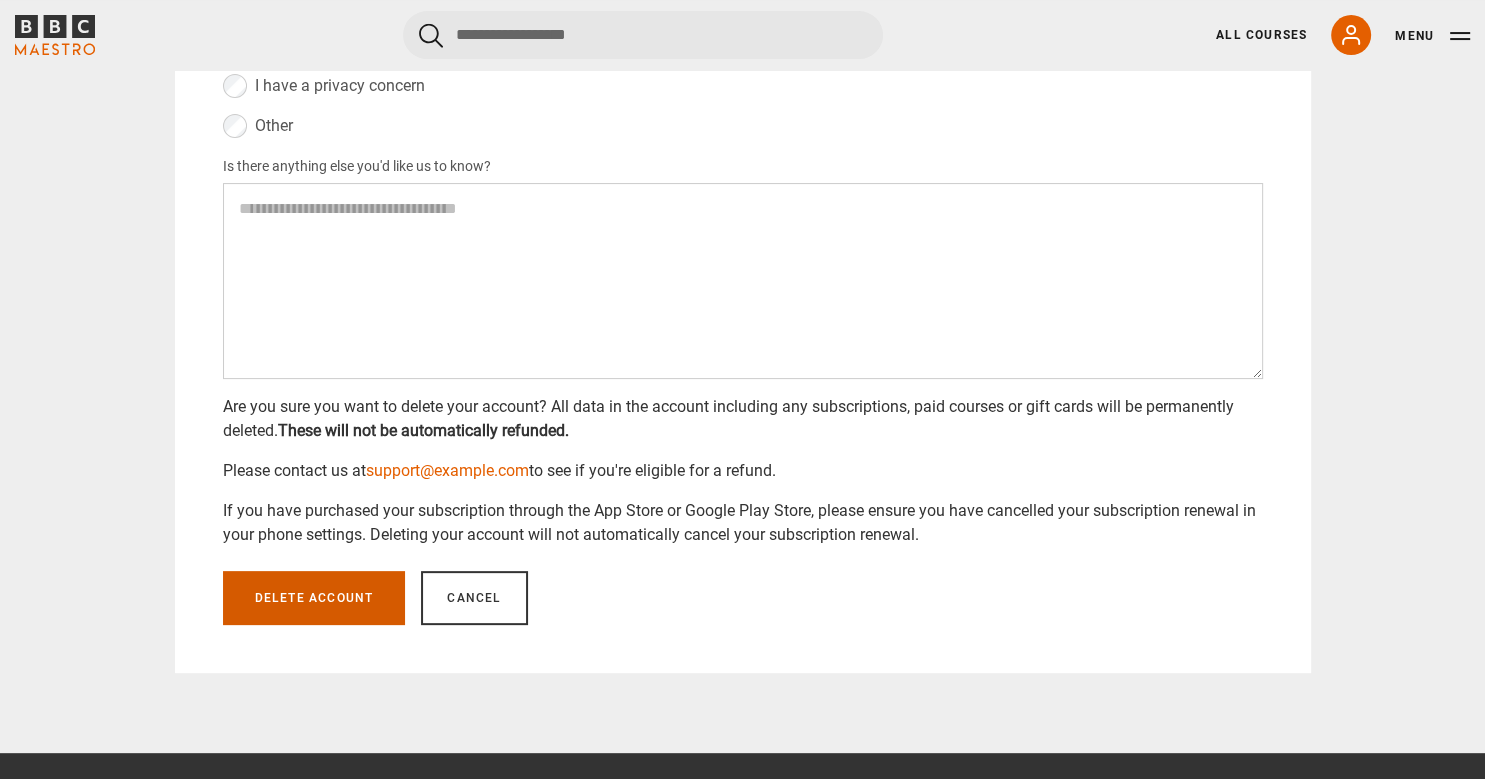 click on "Delete account" at bounding box center [314, 598] 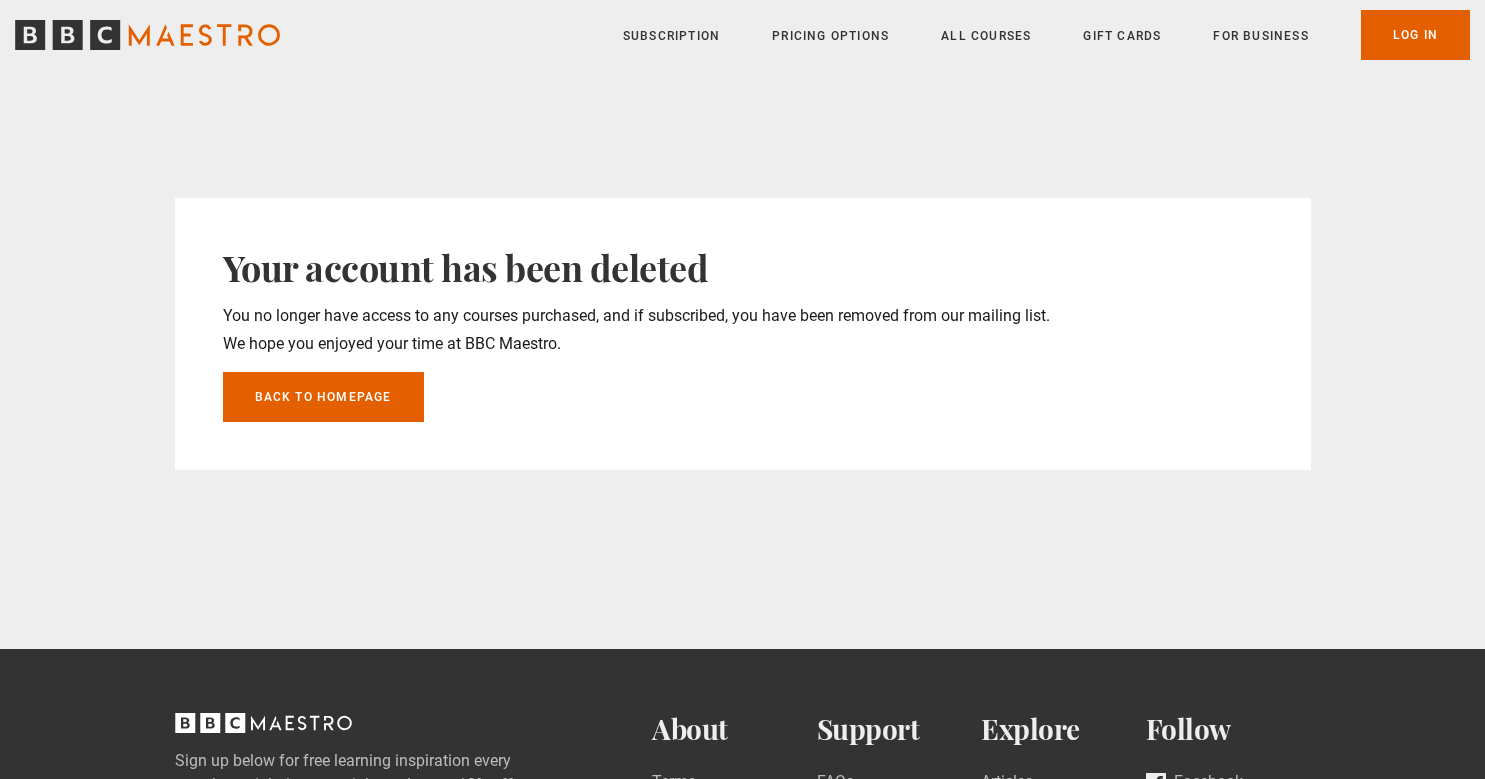 scroll, scrollTop: 0, scrollLeft: 0, axis: both 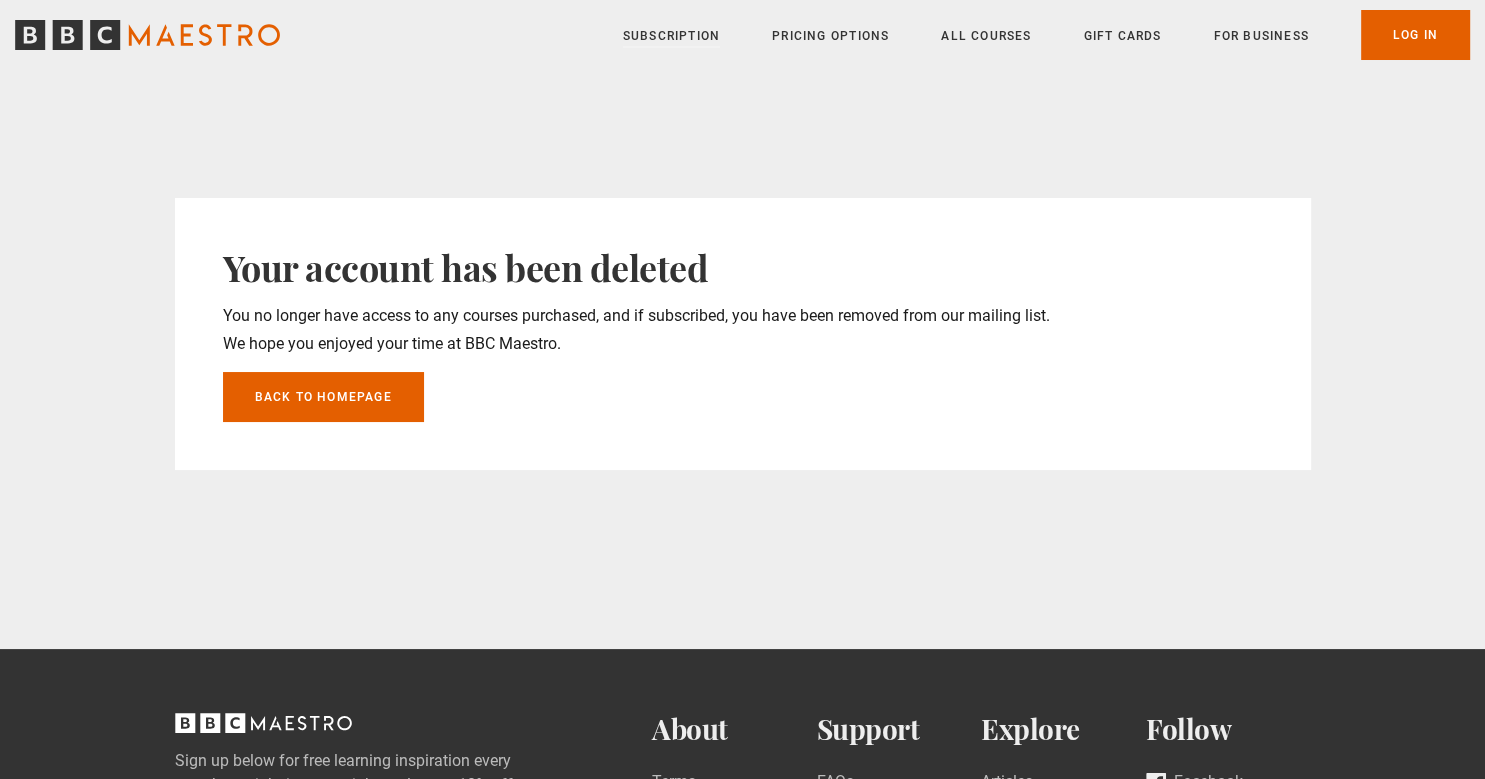 click on "Subscription" at bounding box center [671, 36] 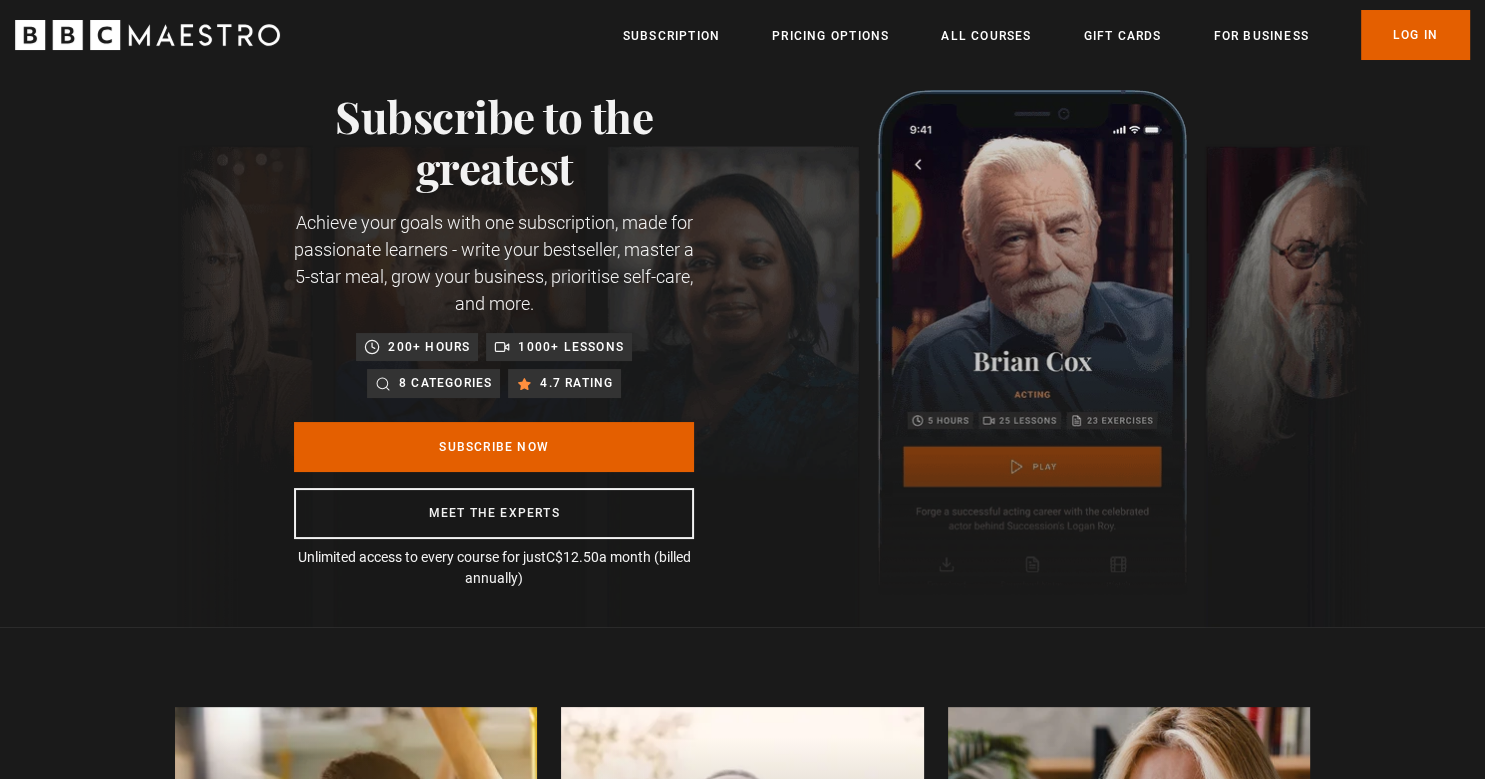 scroll, scrollTop: 0, scrollLeft: 0, axis: both 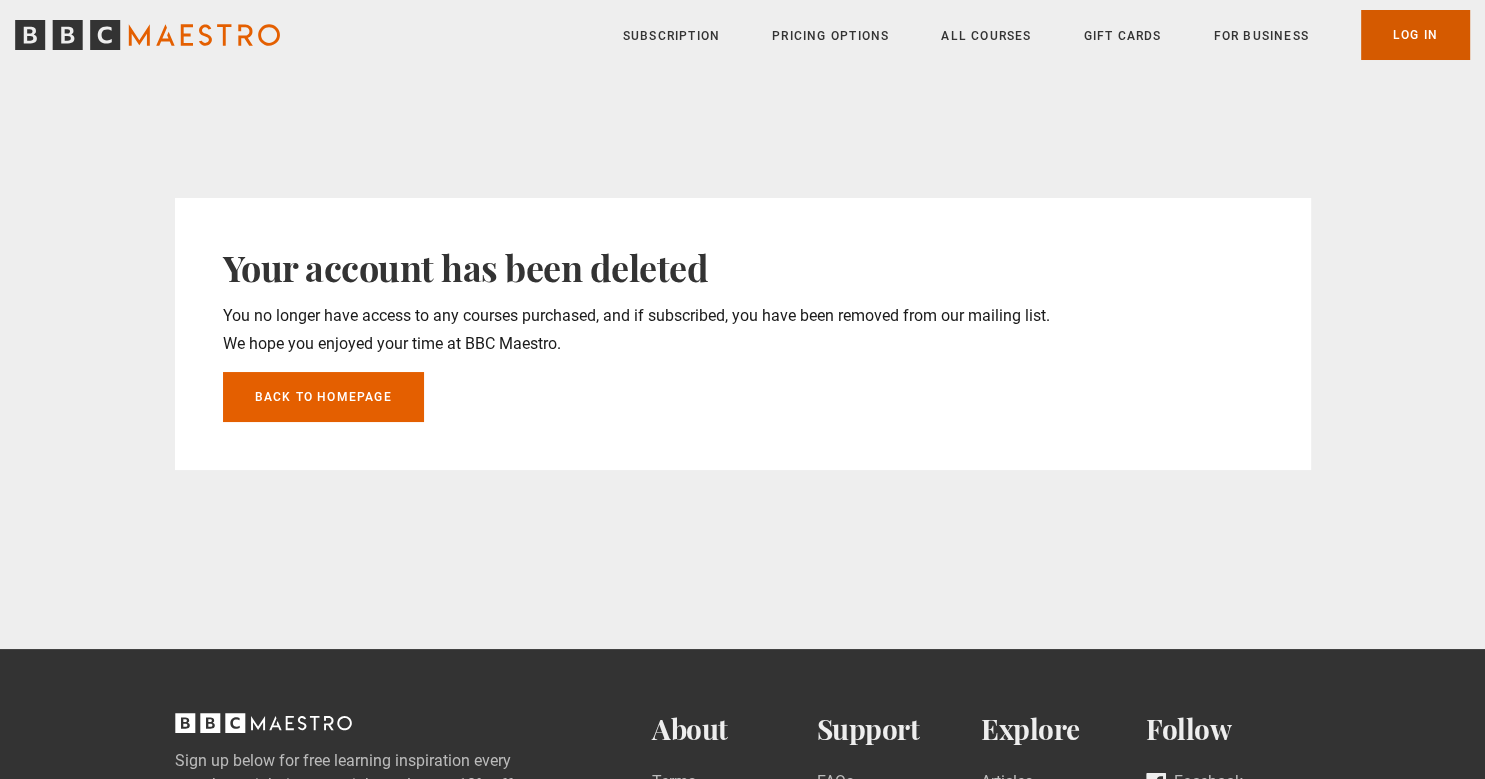 click on "Log In" at bounding box center (1415, 35) 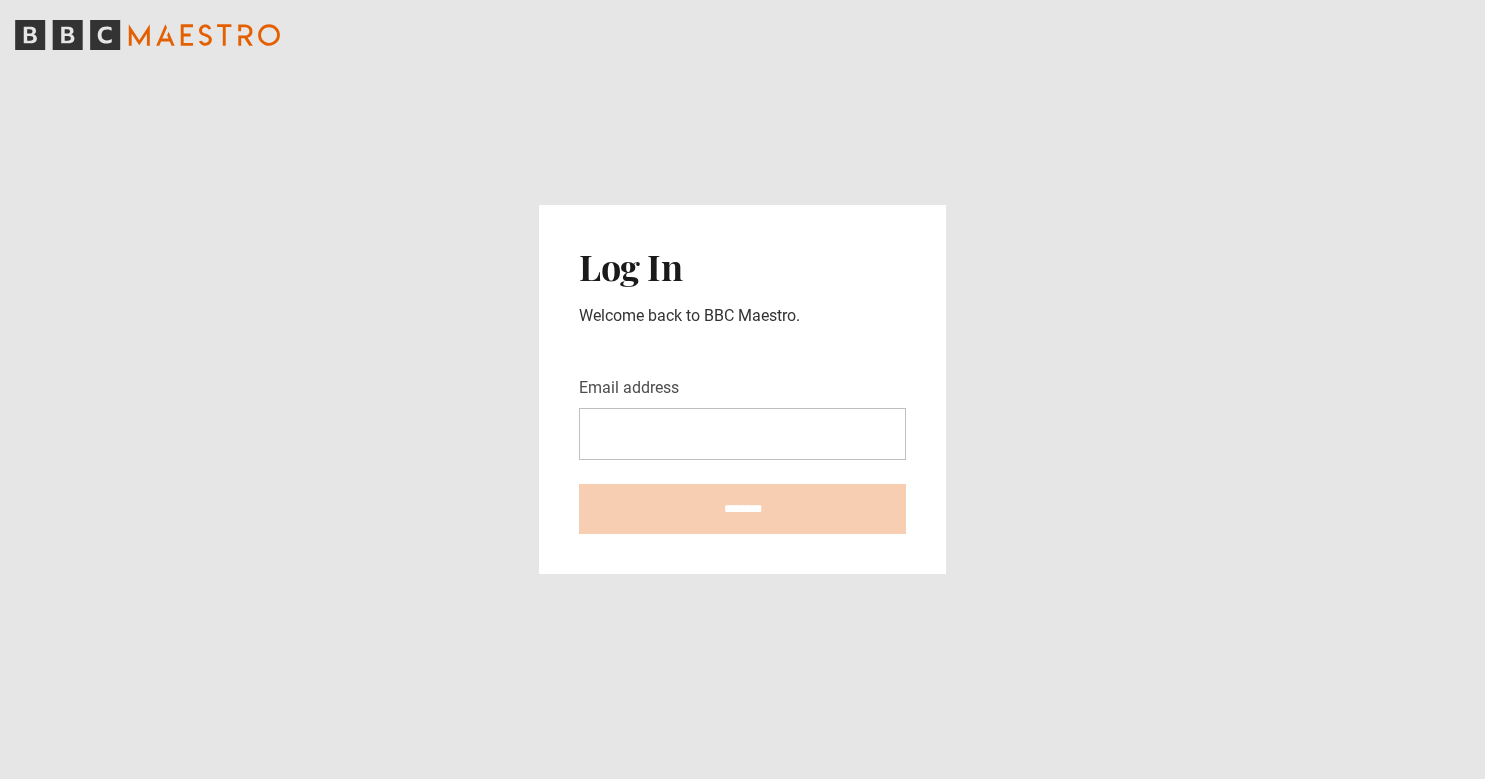 scroll, scrollTop: 0, scrollLeft: 0, axis: both 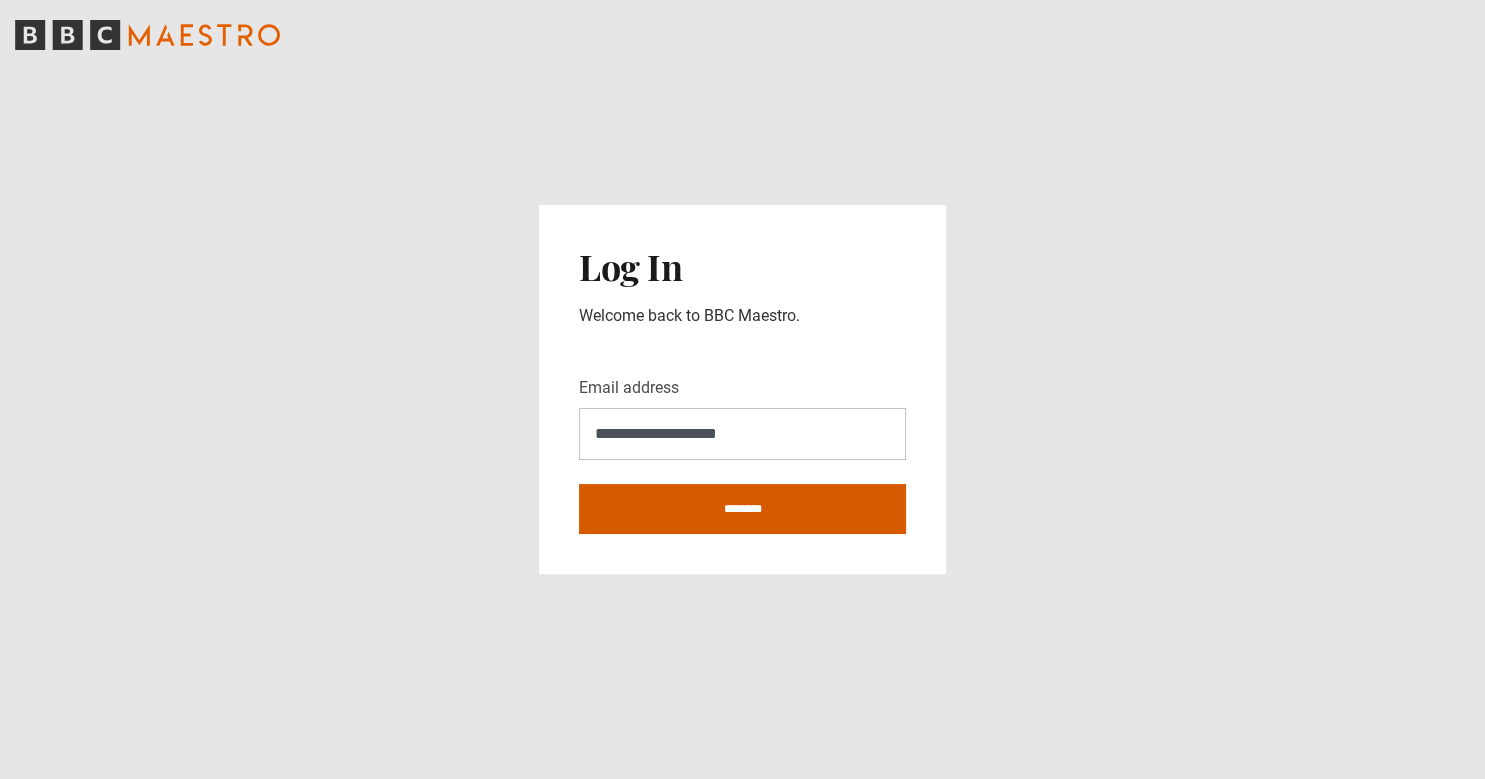 type on "**********" 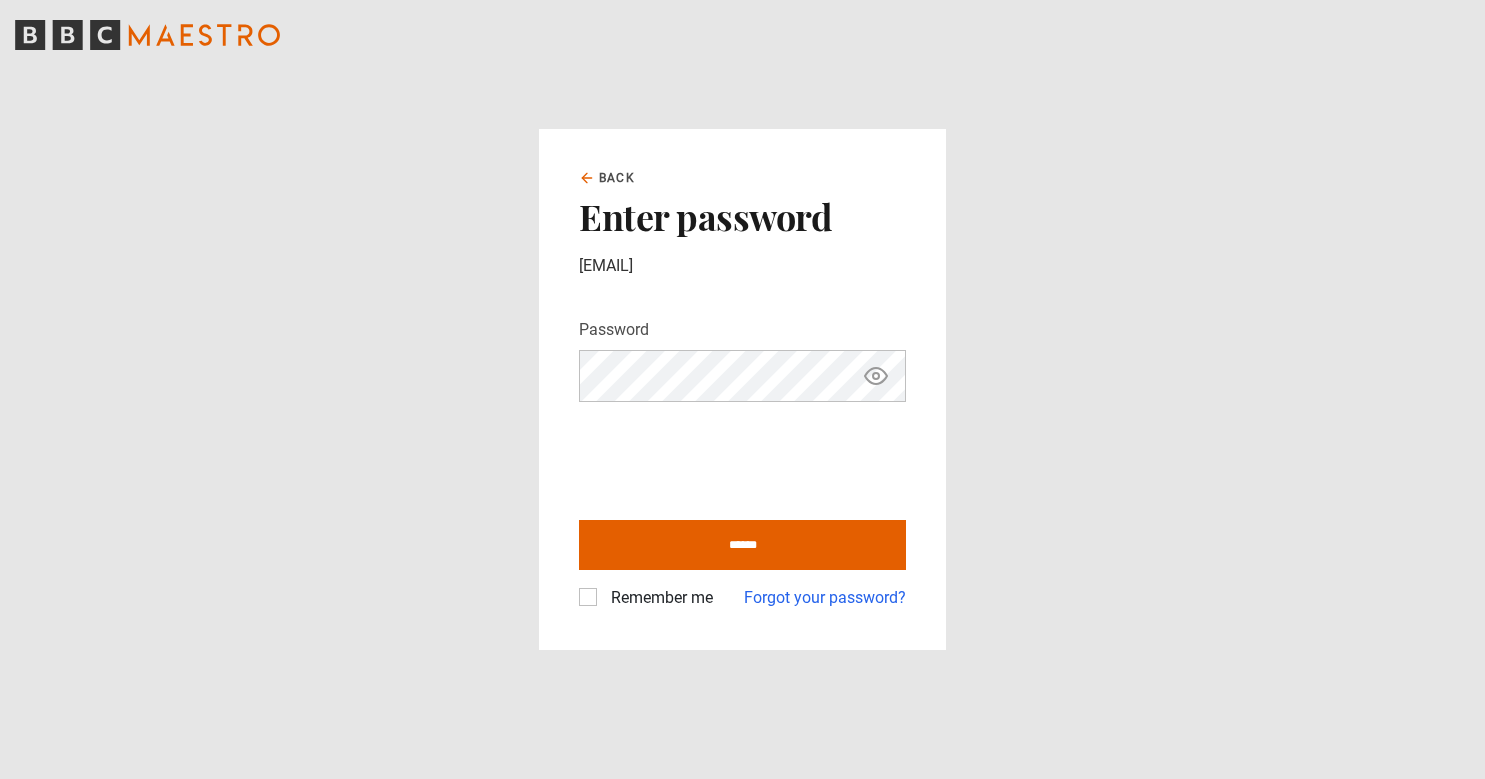 scroll, scrollTop: 0, scrollLeft: 0, axis: both 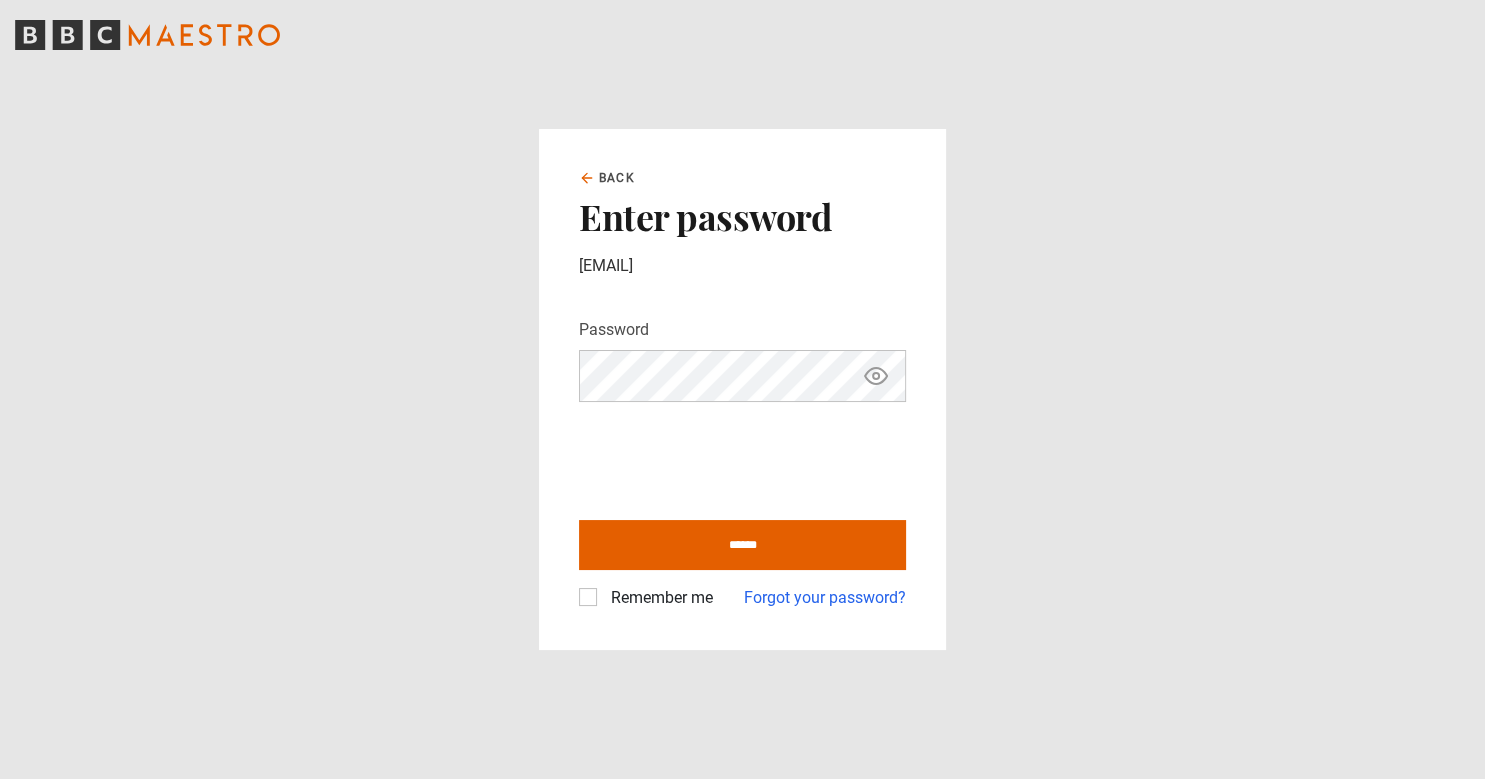 click 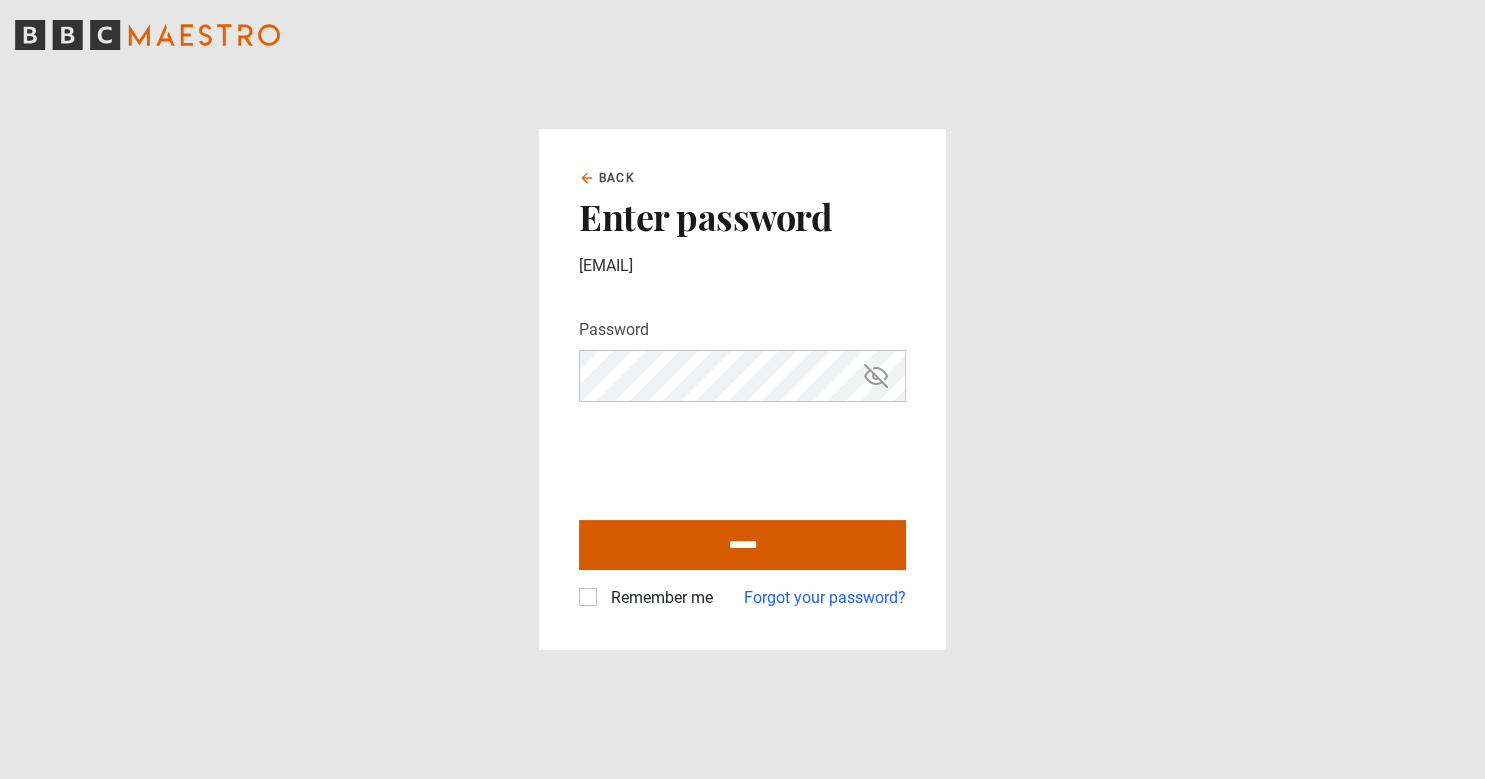 click on "******" at bounding box center (742, 545) 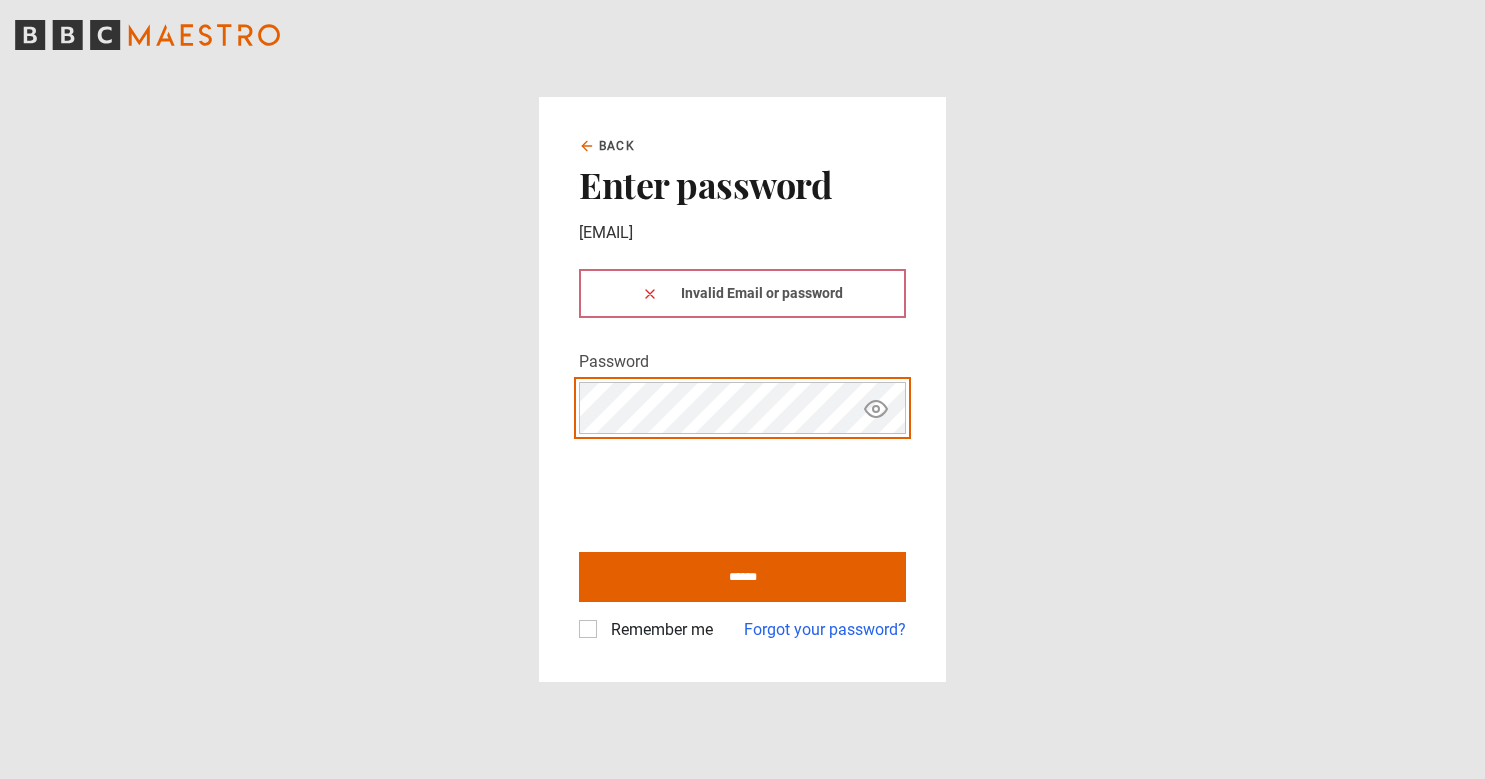scroll, scrollTop: 0, scrollLeft: 0, axis: both 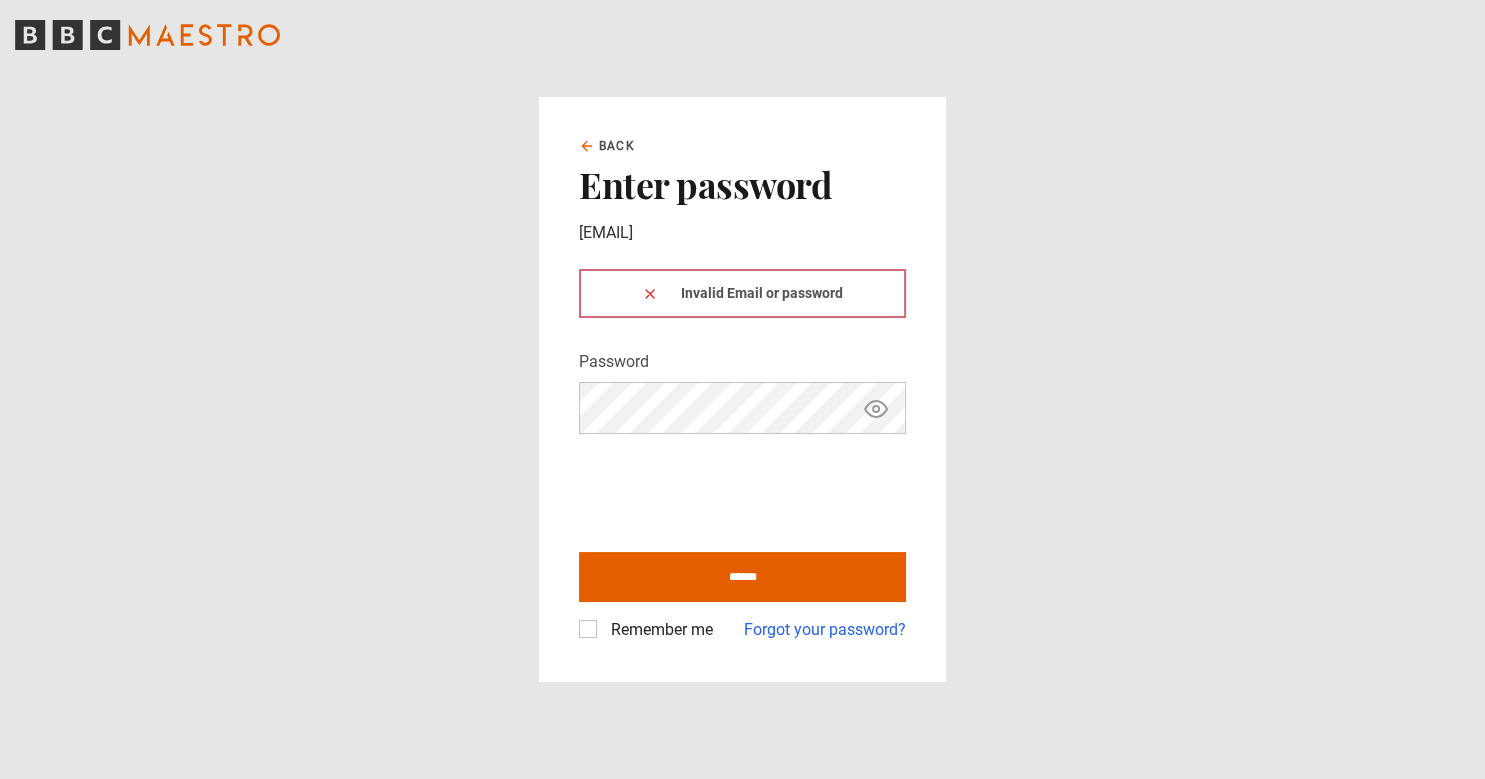 click 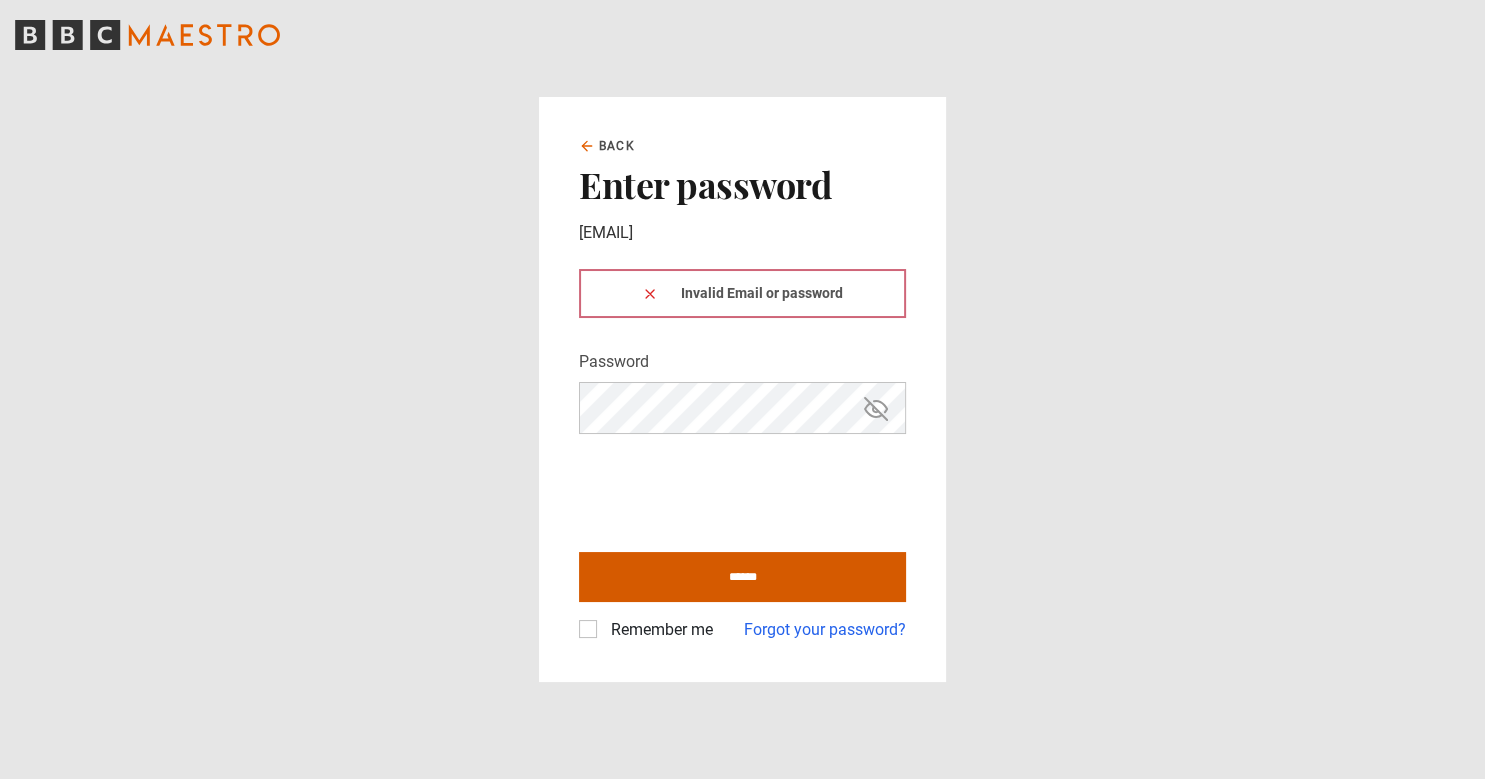 click on "******" at bounding box center (742, 577) 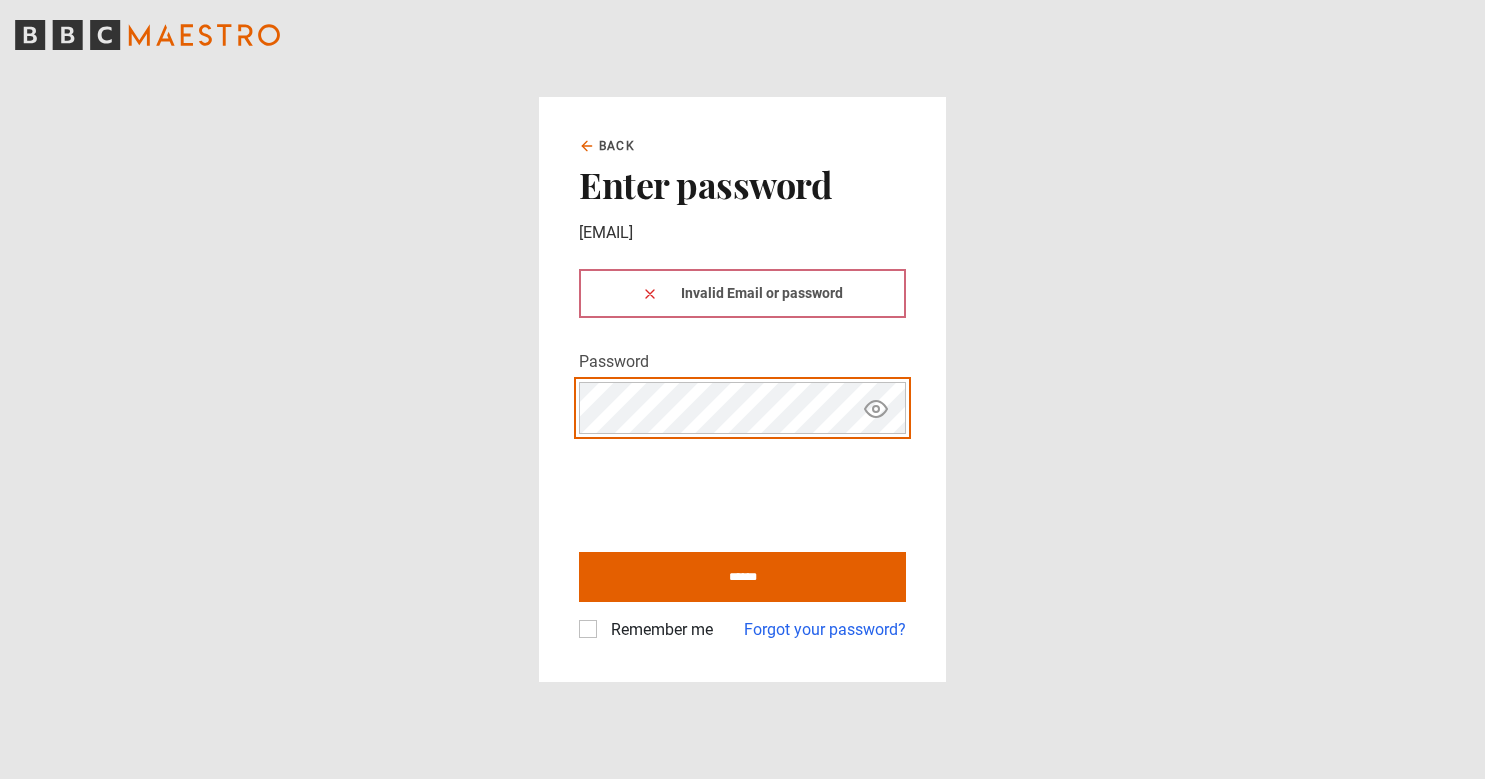scroll, scrollTop: 0, scrollLeft: 0, axis: both 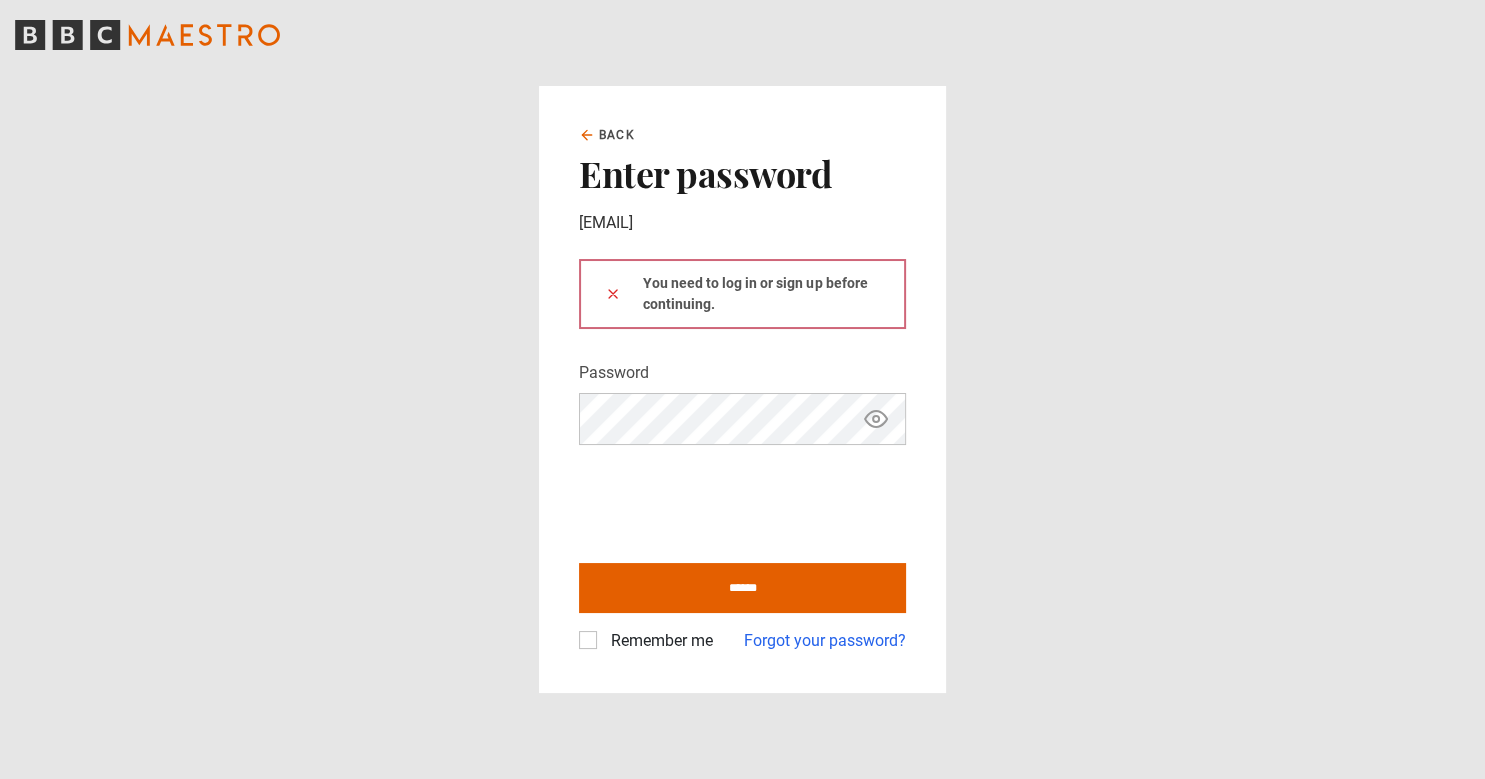 click 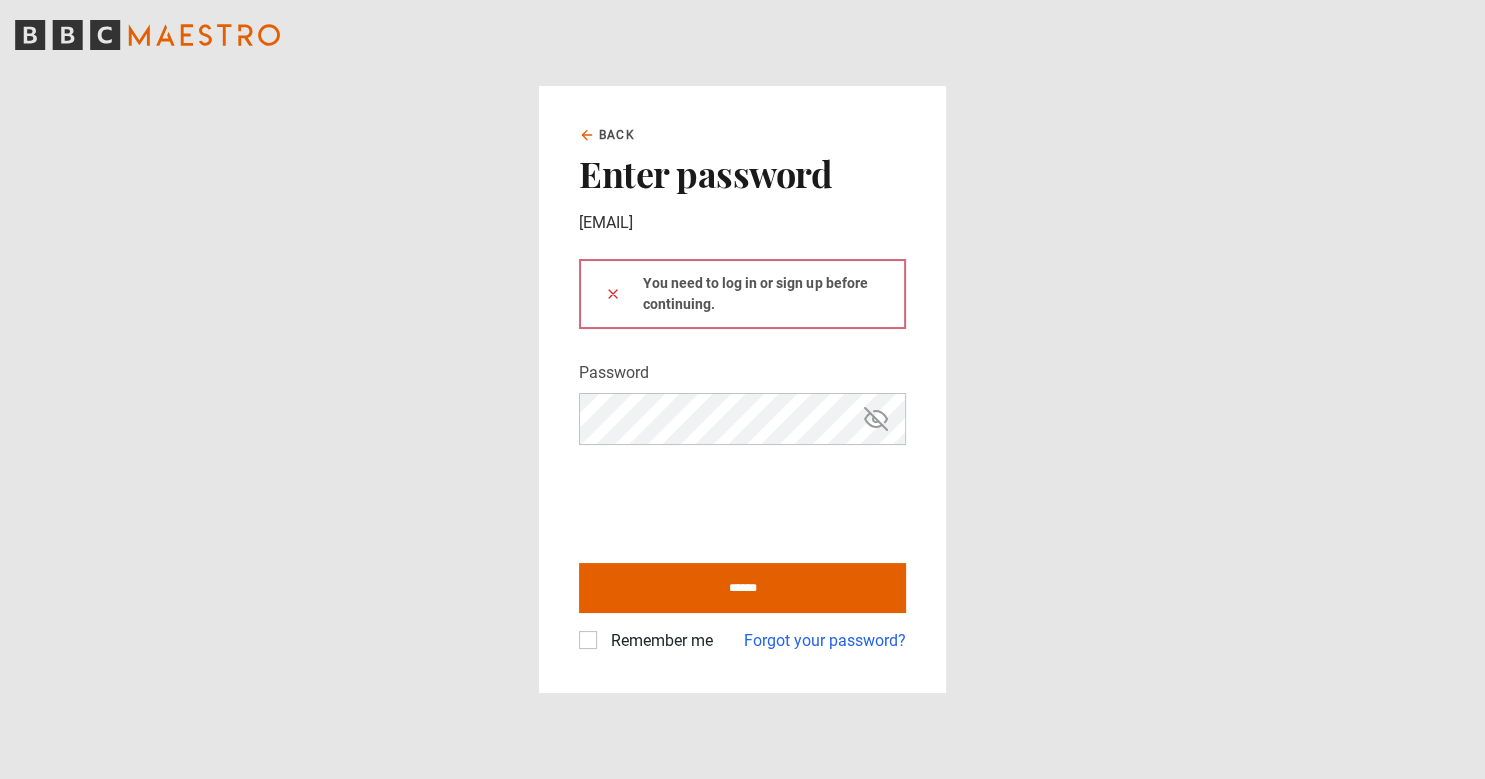 click on "You need to log in or sign up before continuing." at bounding box center [742, 294] 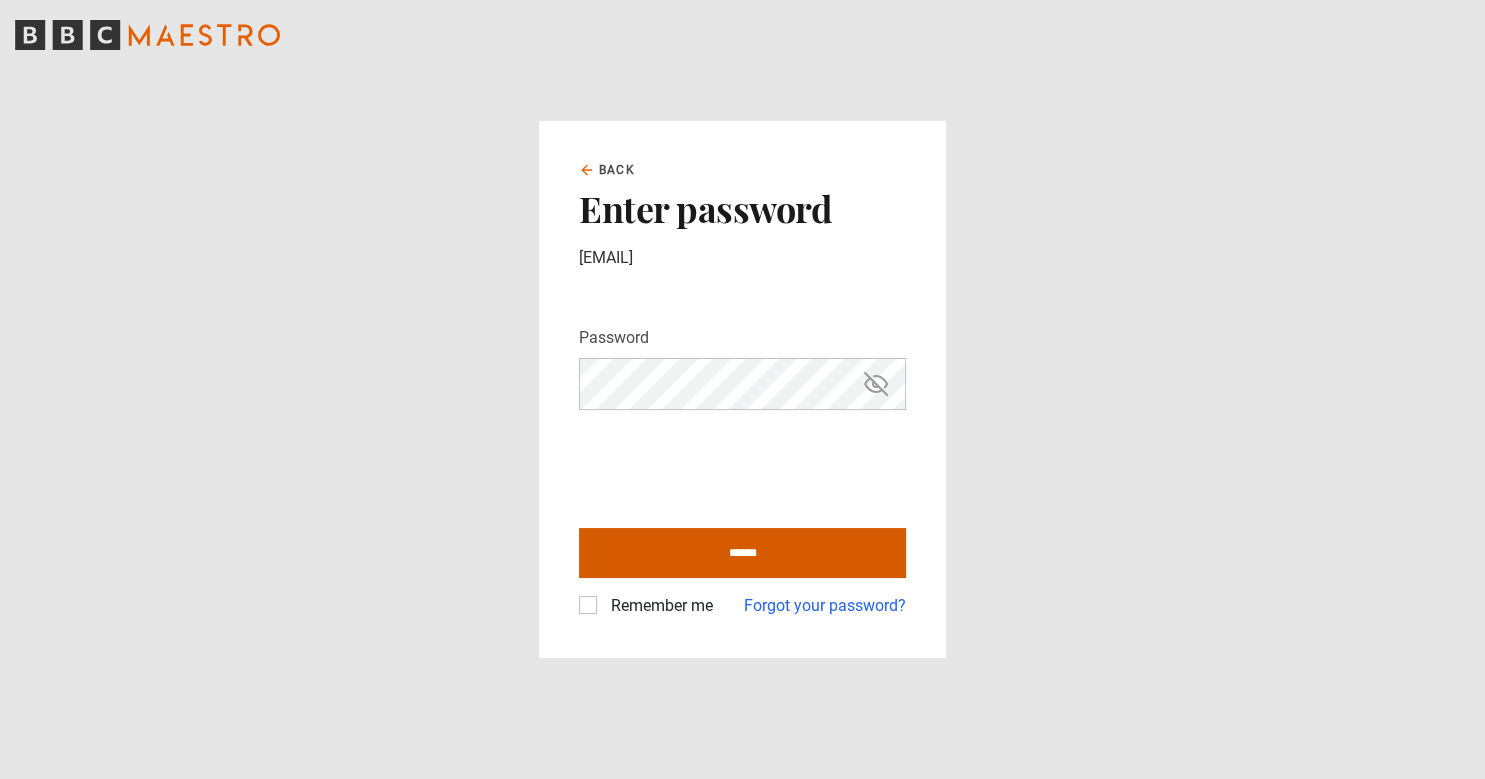 click on "******" at bounding box center [742, 553] 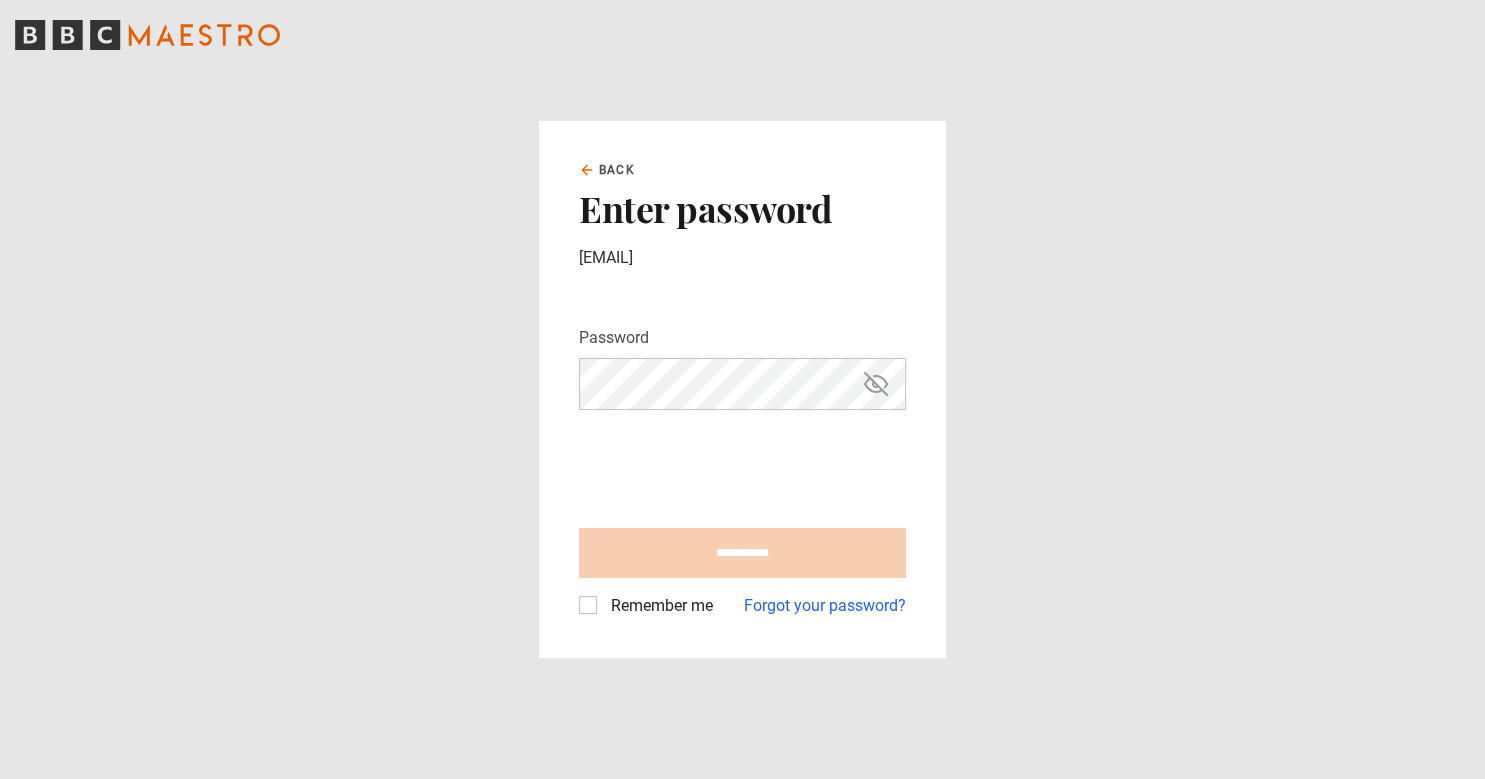 type on "**********" 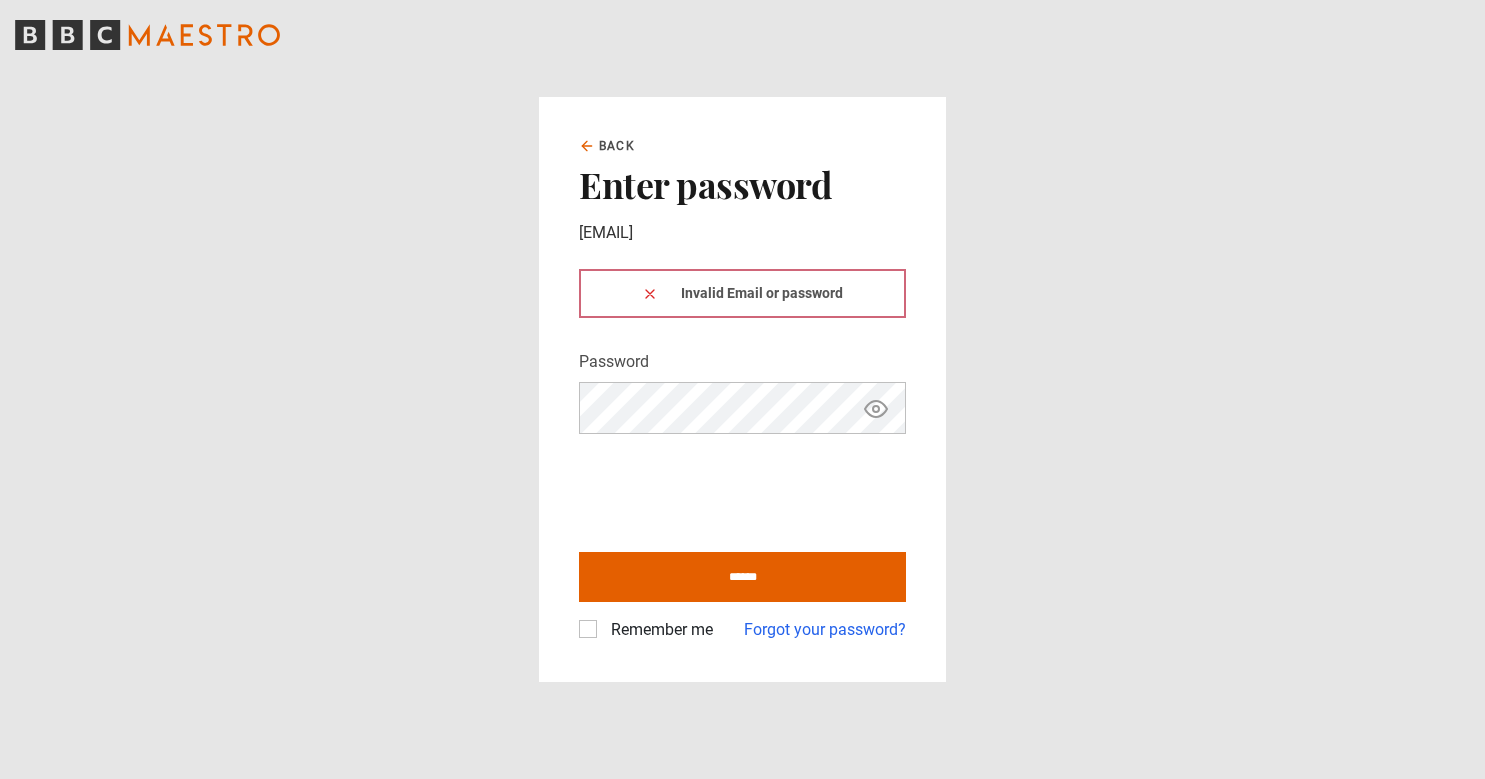 scroll, scrollTop: 0, scrollLeft: 0, axis: both 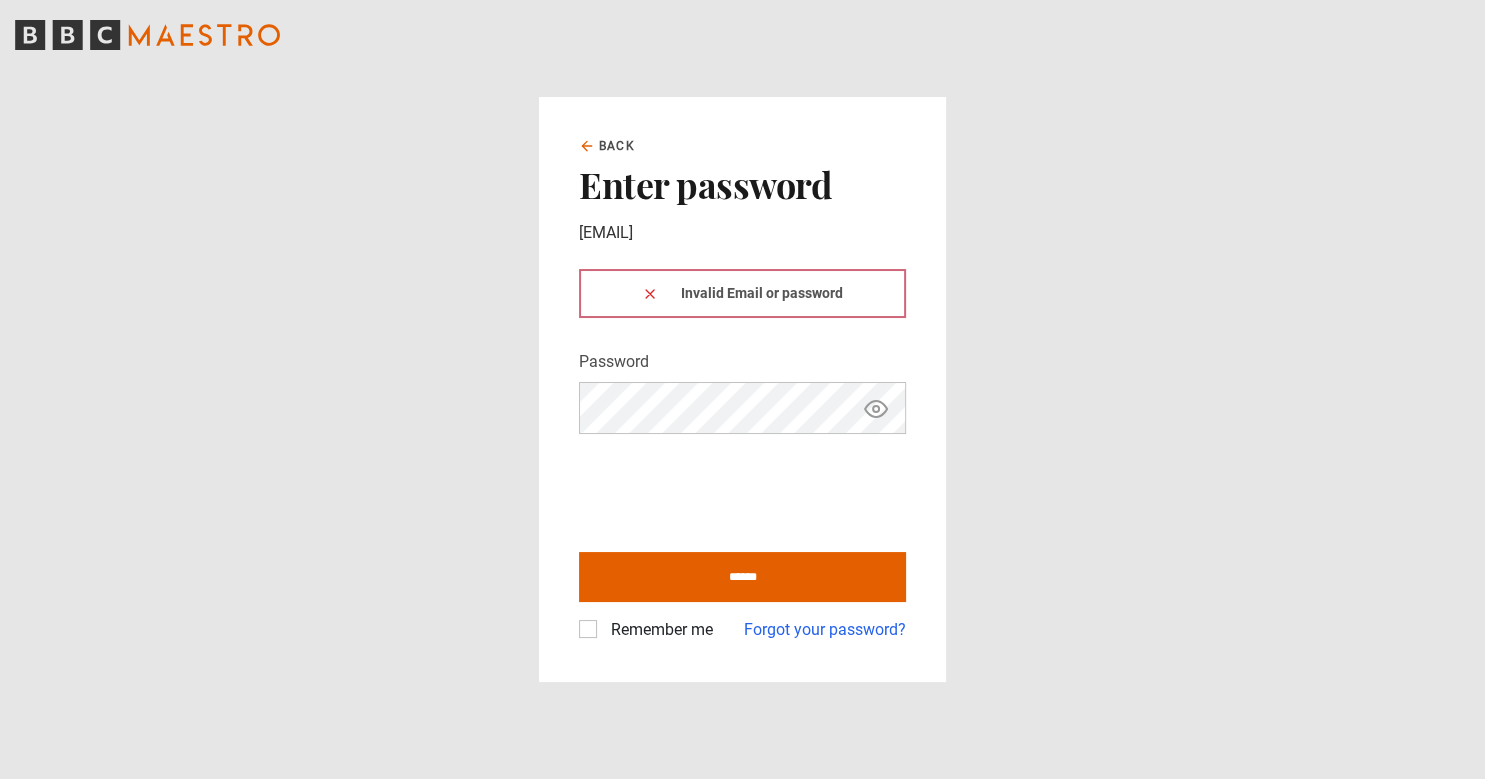click 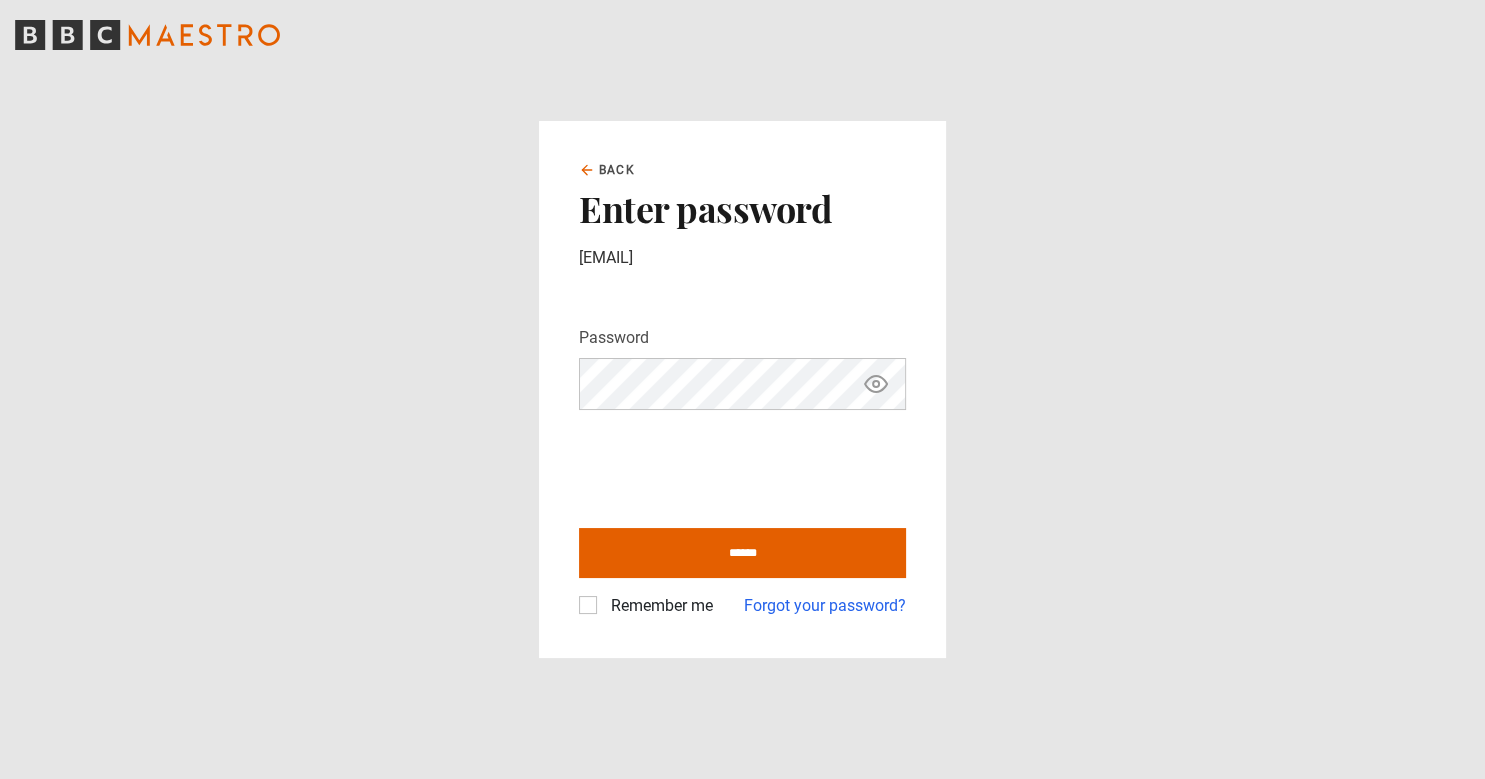 click 